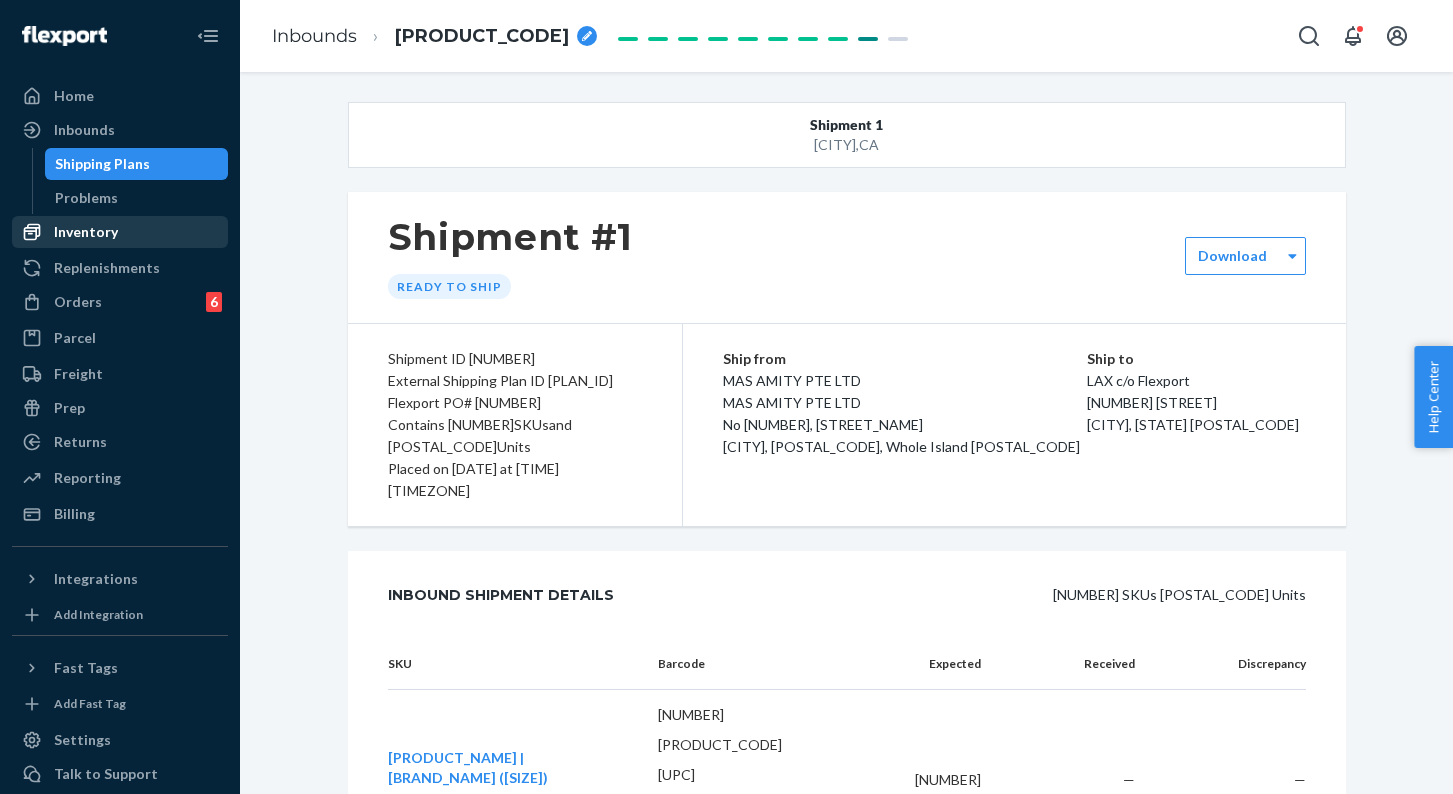 scroll, scrollTop: 0, scrollLeft: 0, axis: both 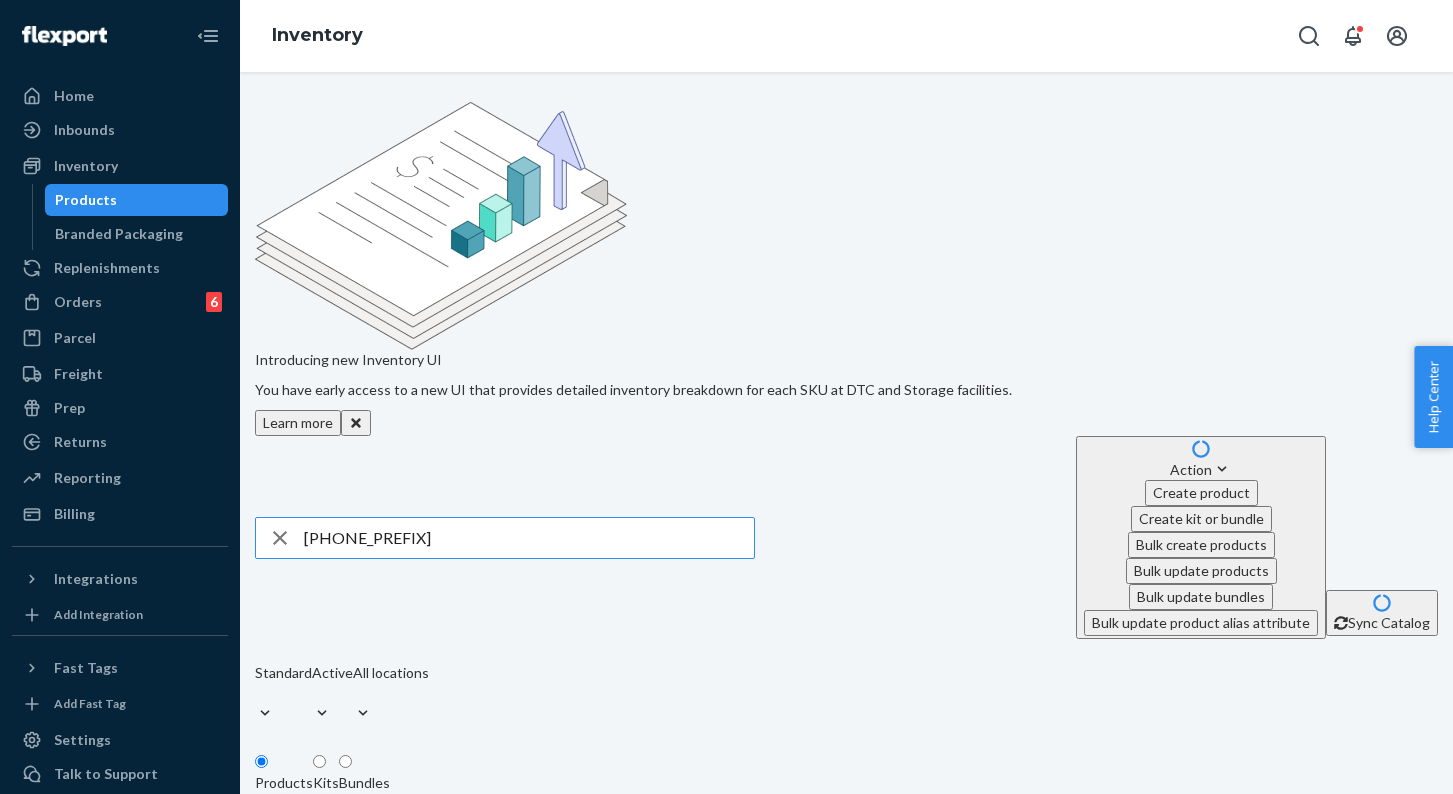 click on "630-" at bounding box center (529, 538) 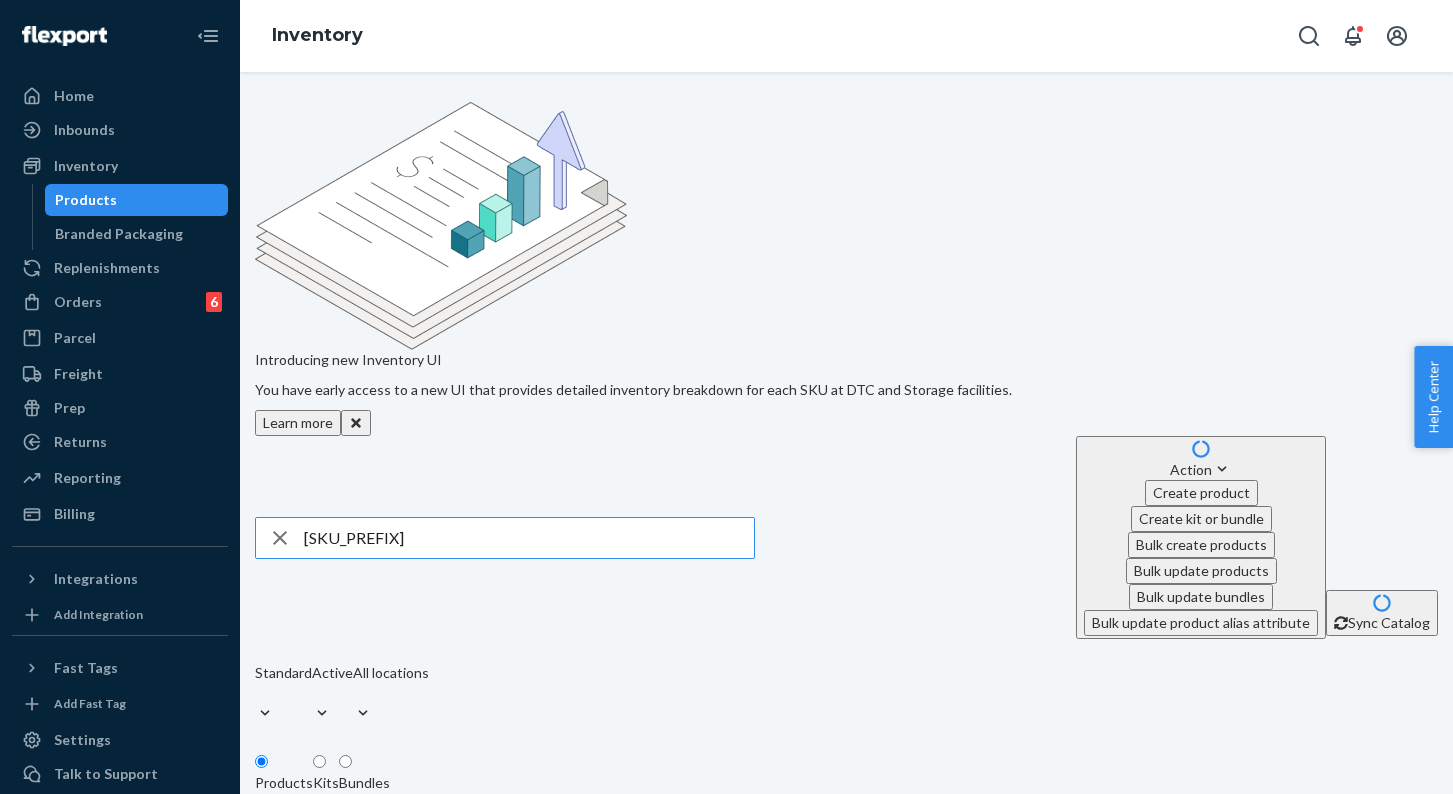 click on "m630-" at bounding box center (529, 538) 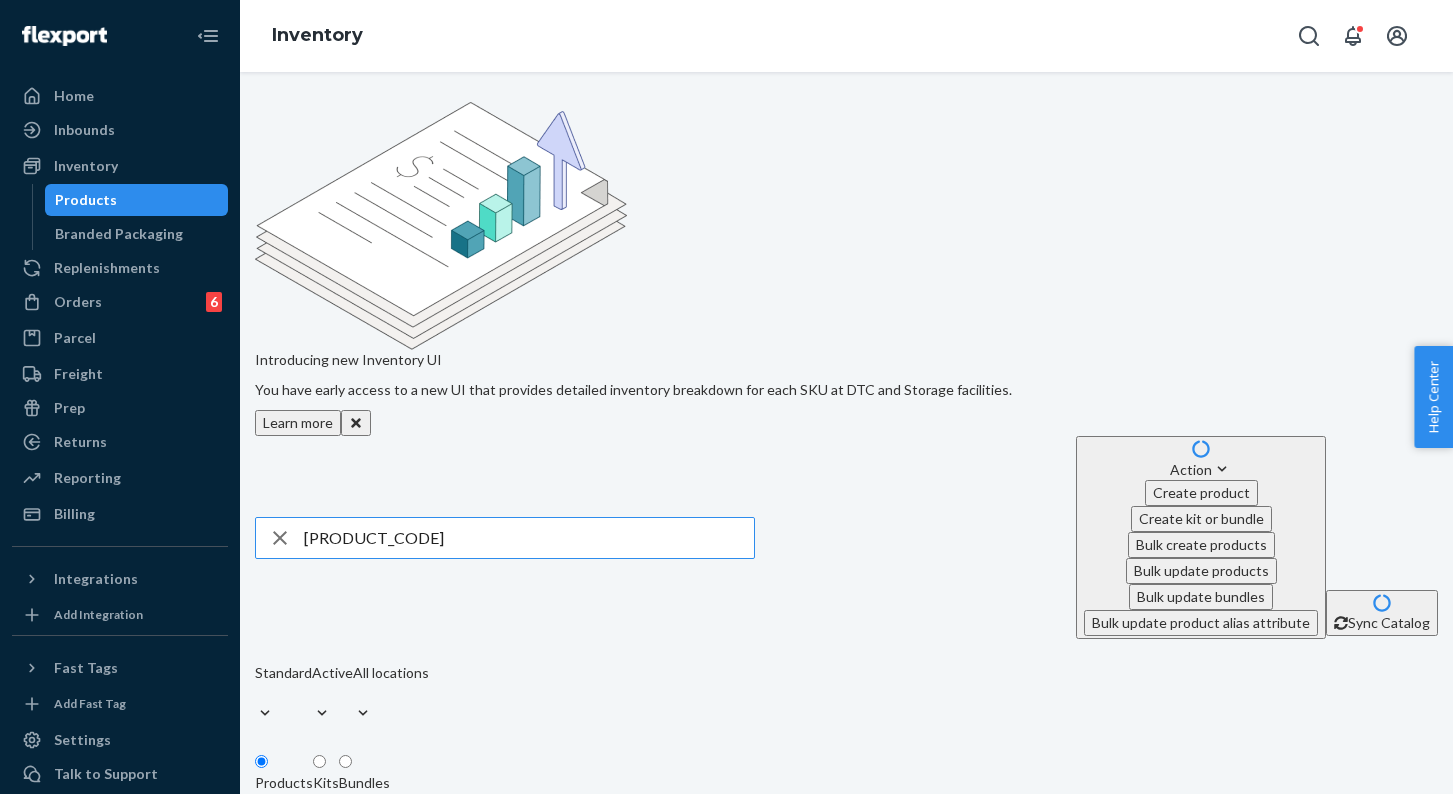 type on "m630-dnd-l" 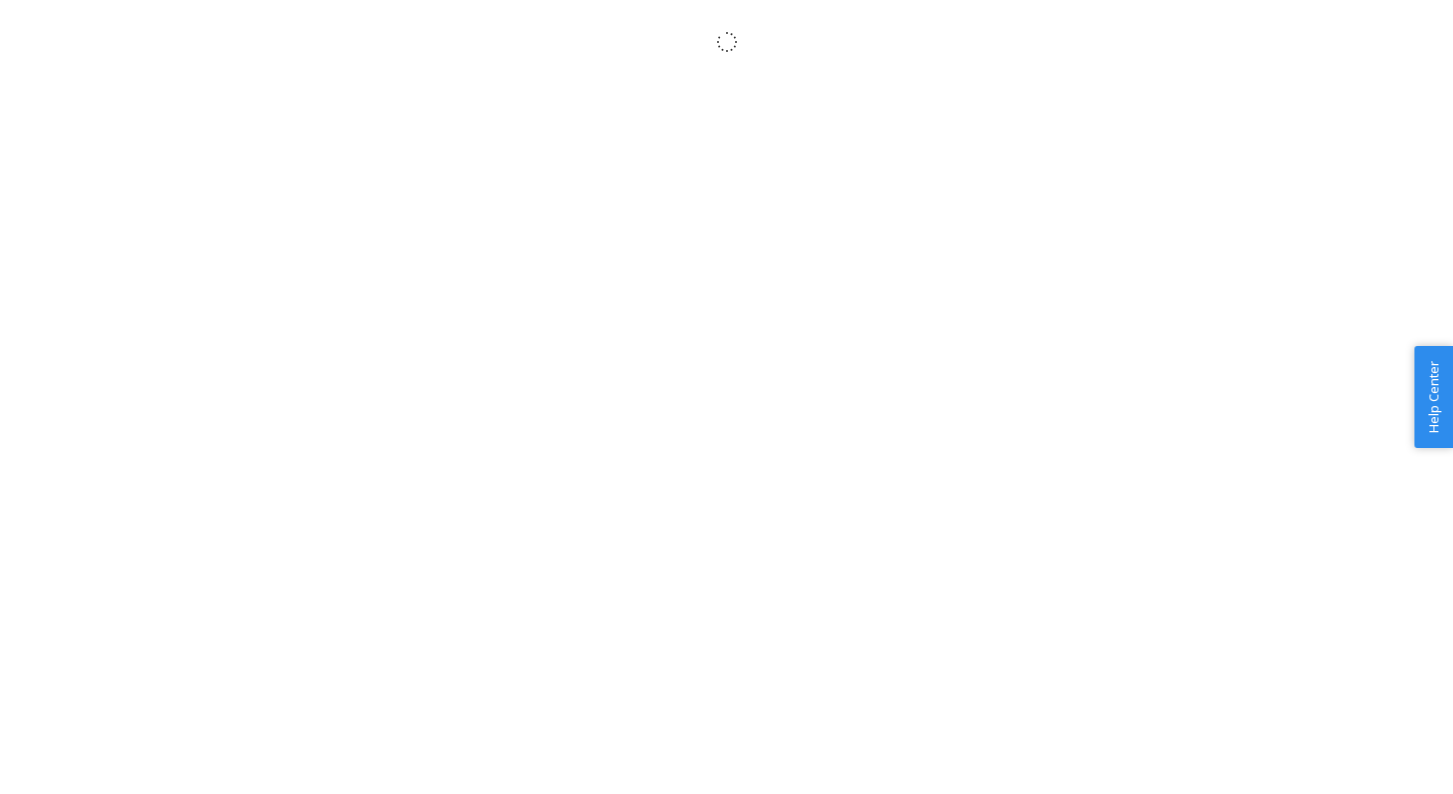 scroll, scrollTop: 0, scrollLeft: 0, axis: both 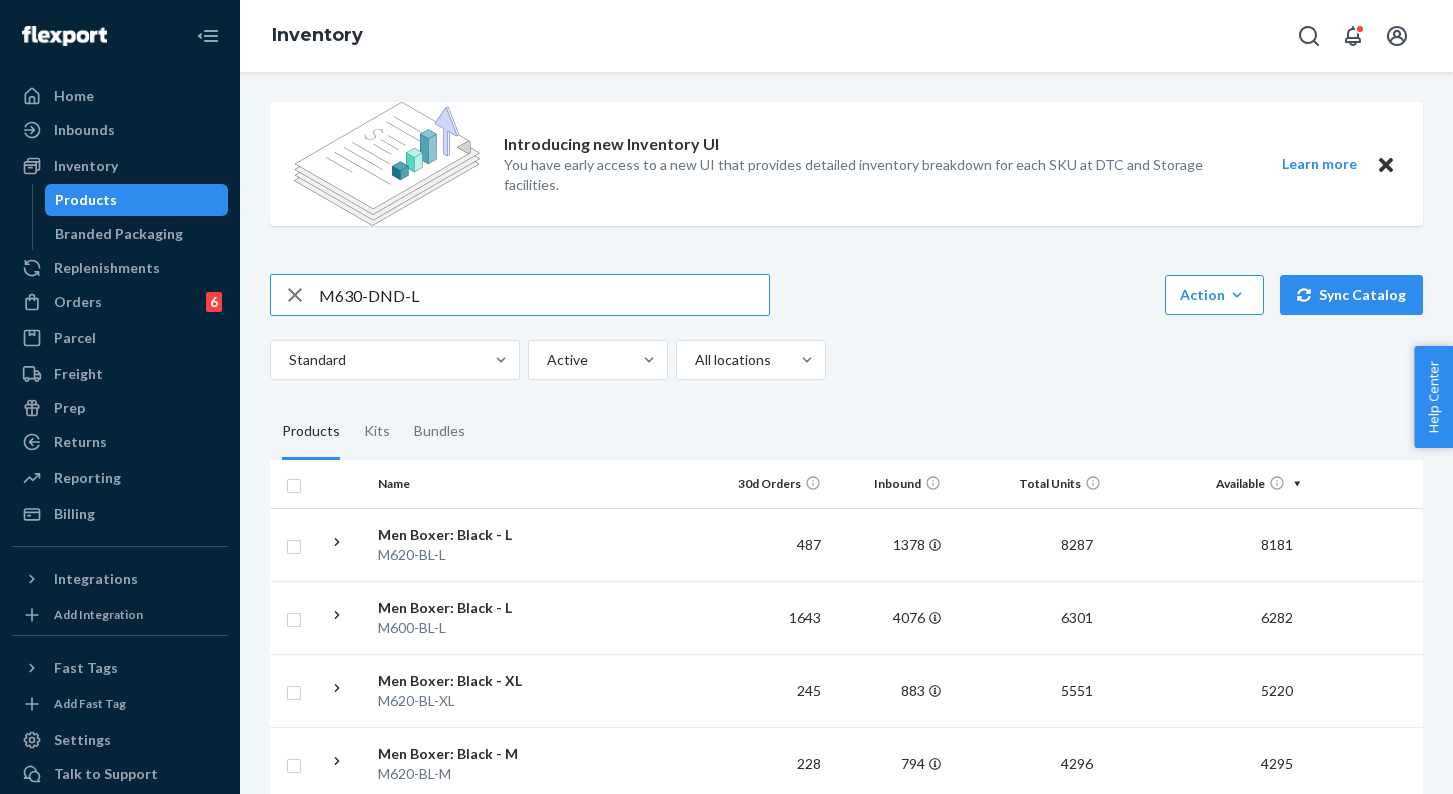 type on "M630-DND-L" 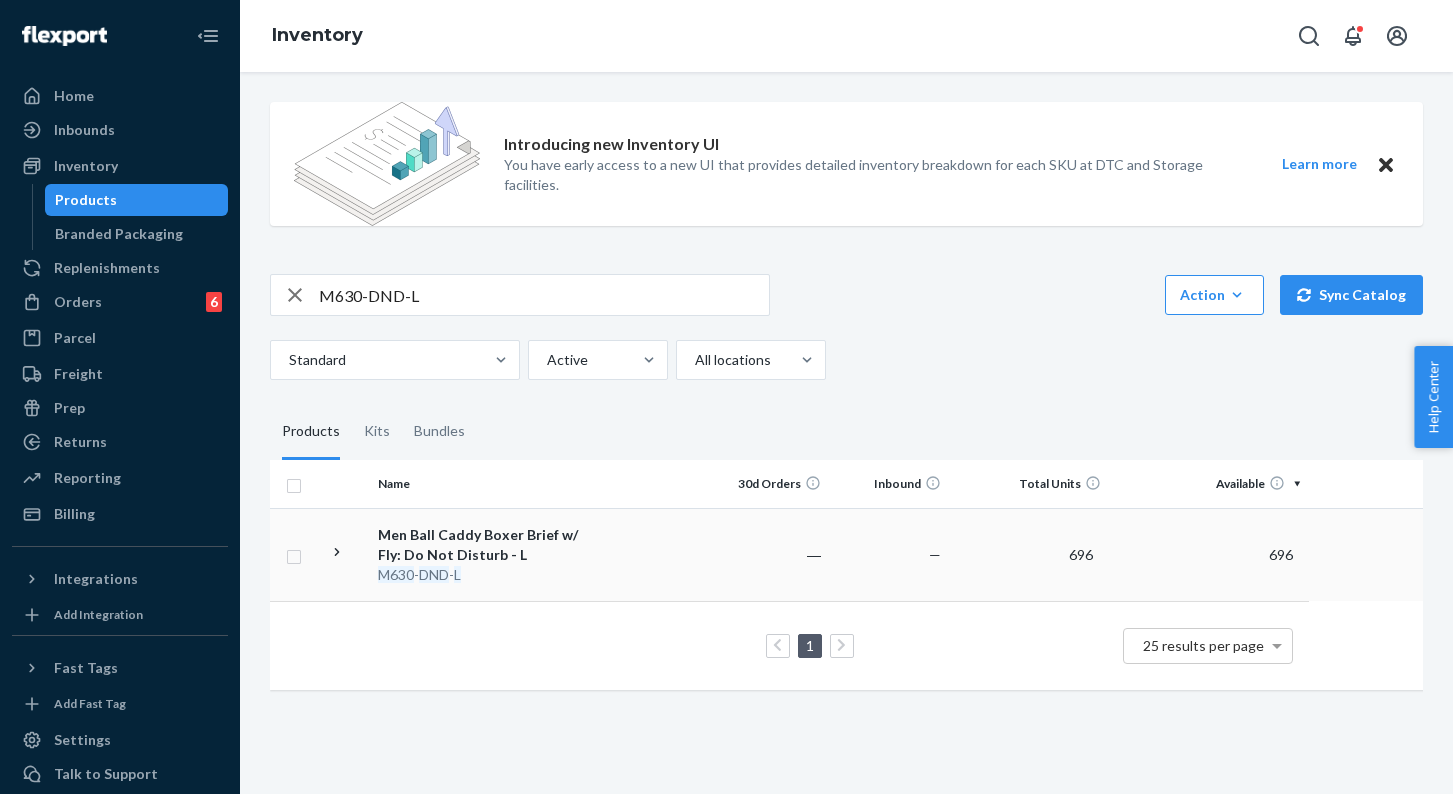 click on "Men Ball Caddy Boxer Brief w/ Fly: Do Not Disturb - L" at bounding box center (482, 545) 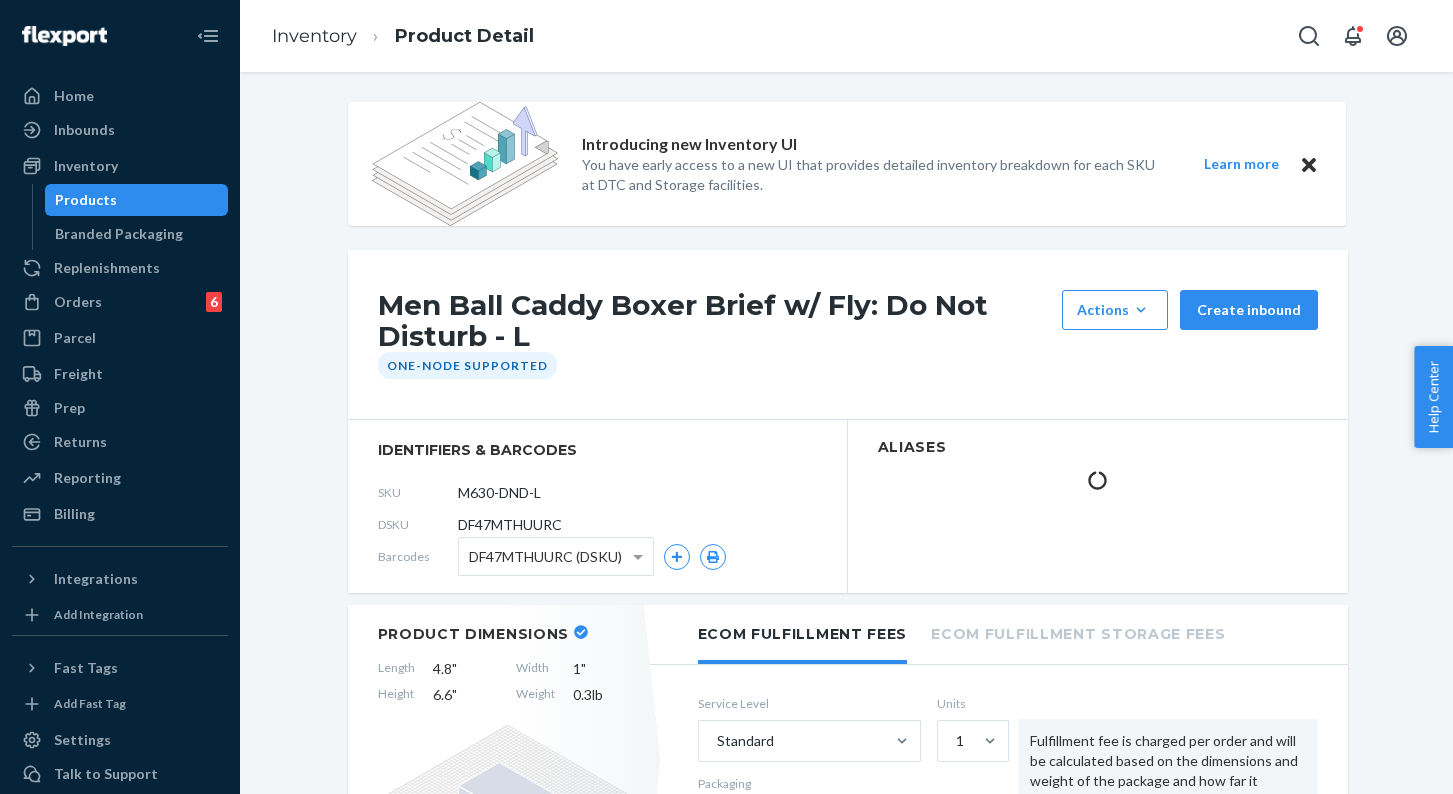 click on "DF47MTHUURC" at bounding box center [510, 525] 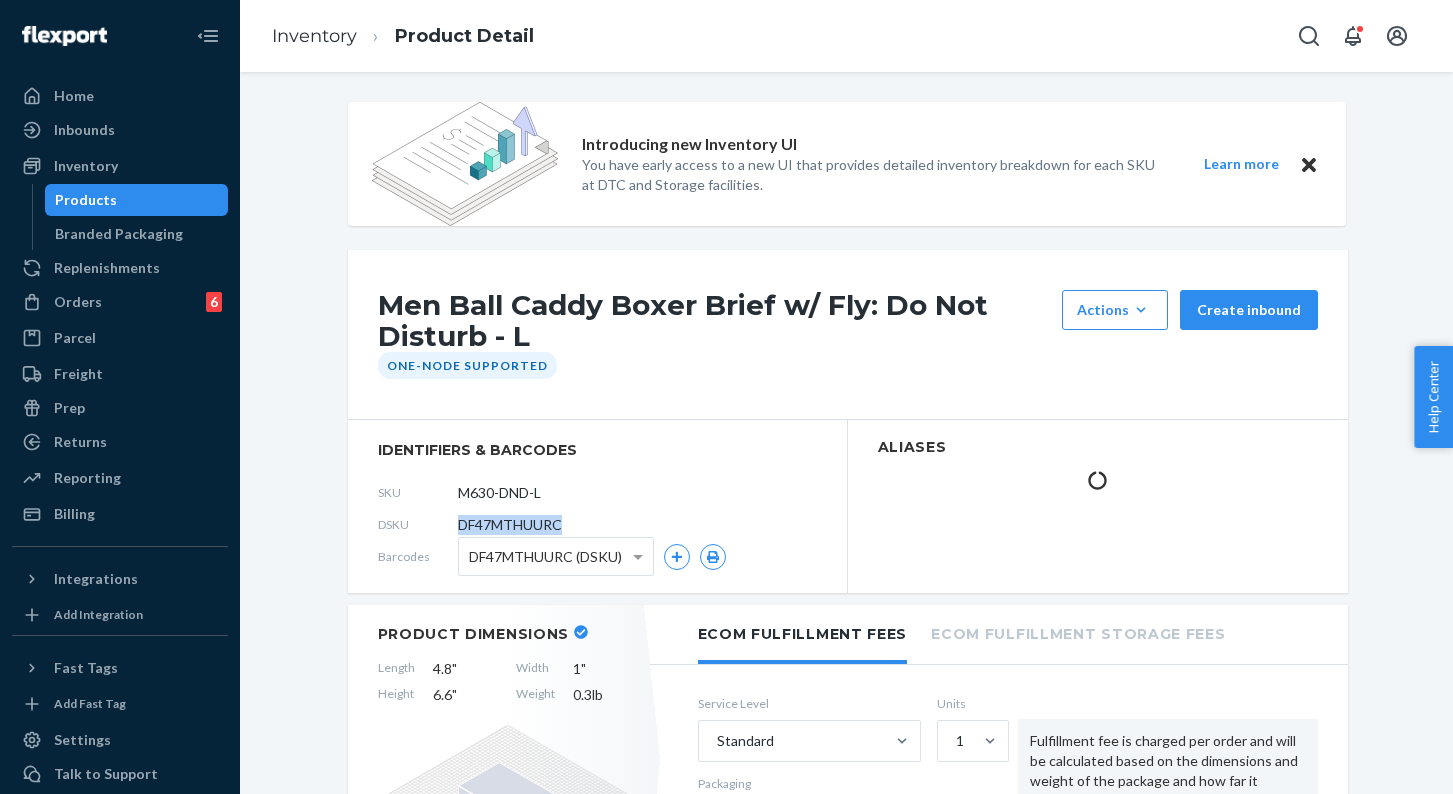 click on "DF47MTHUURC" at bounding box center [510, 525] 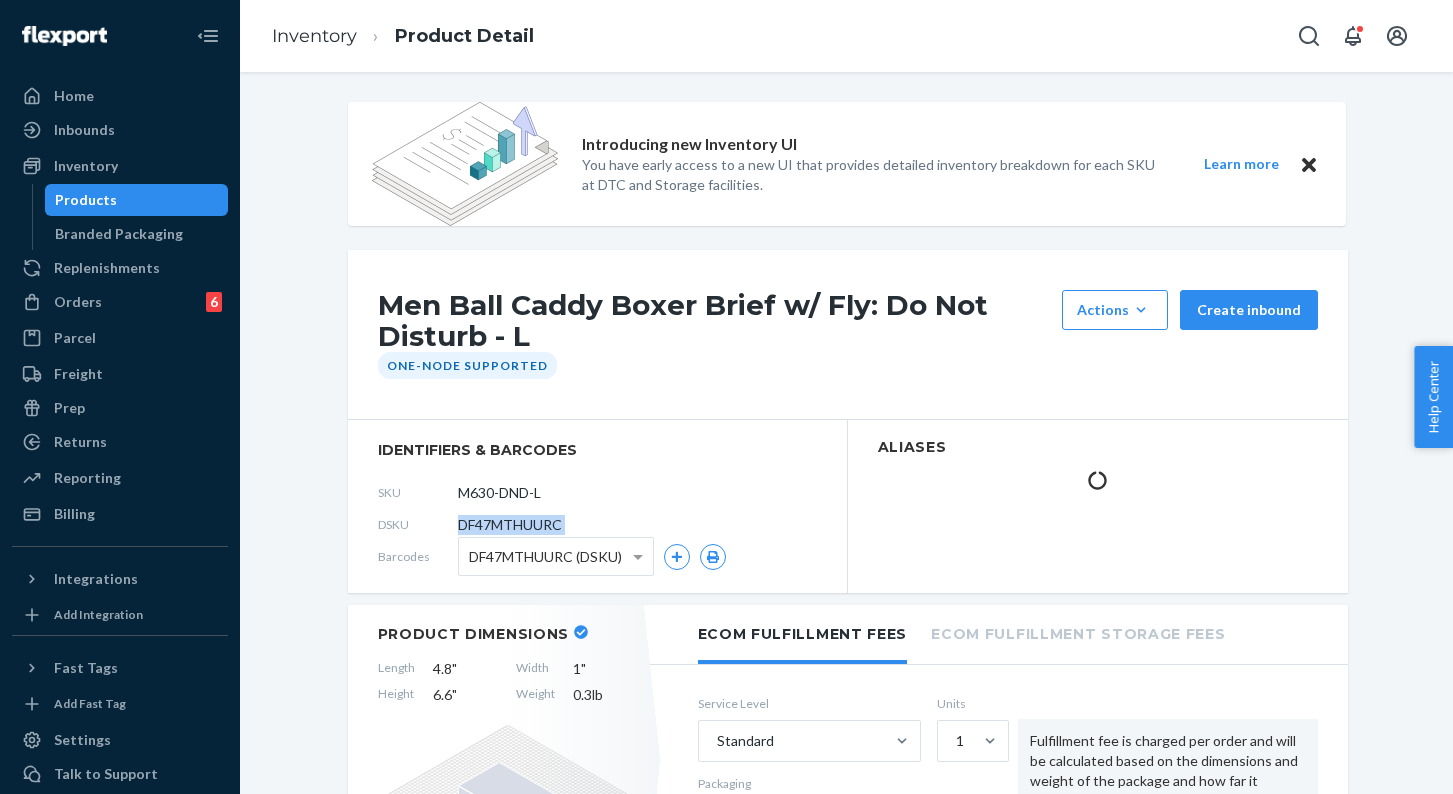 click on "DF47MTHUURC" at bounding box center (510, 525) 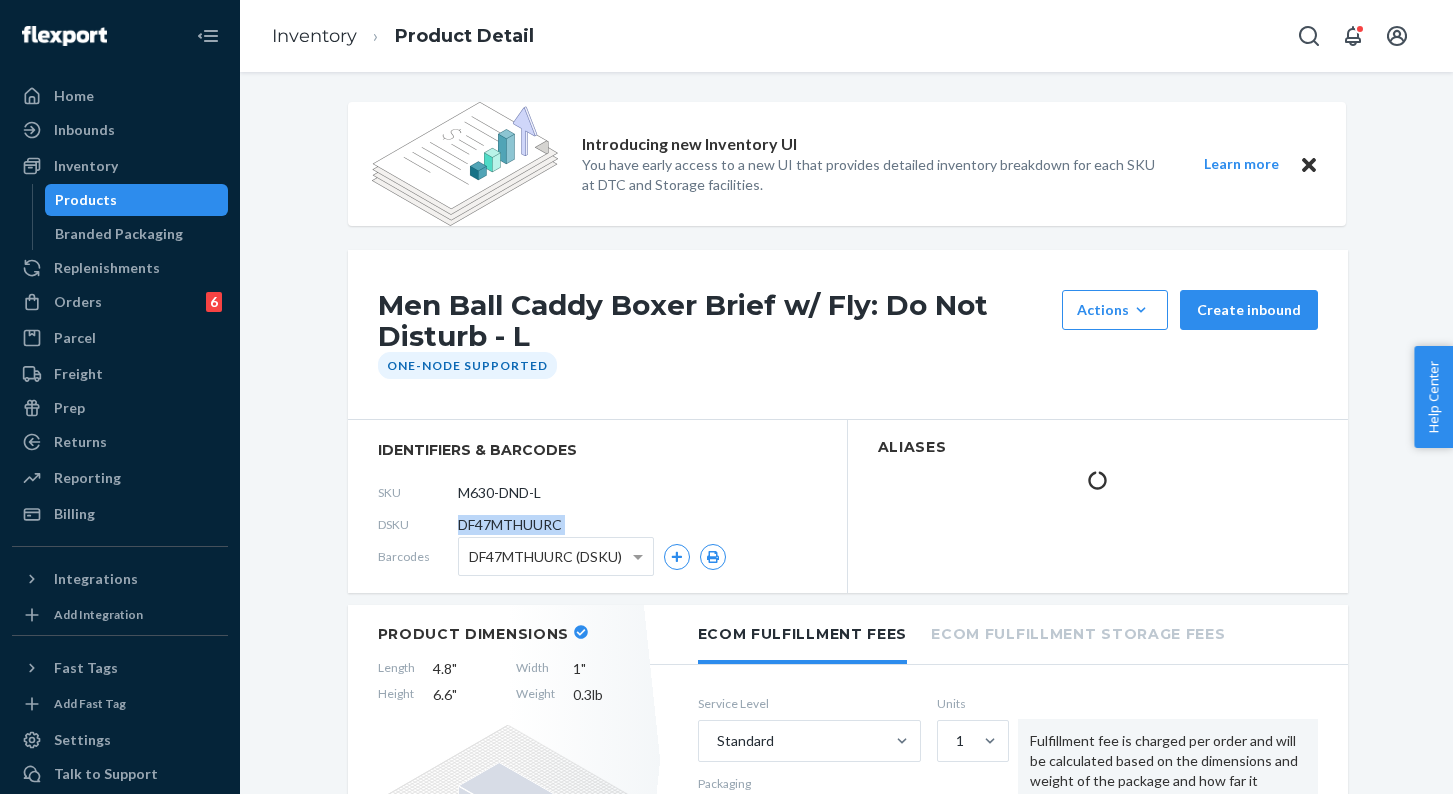 copy on "DF47MTHUURC" 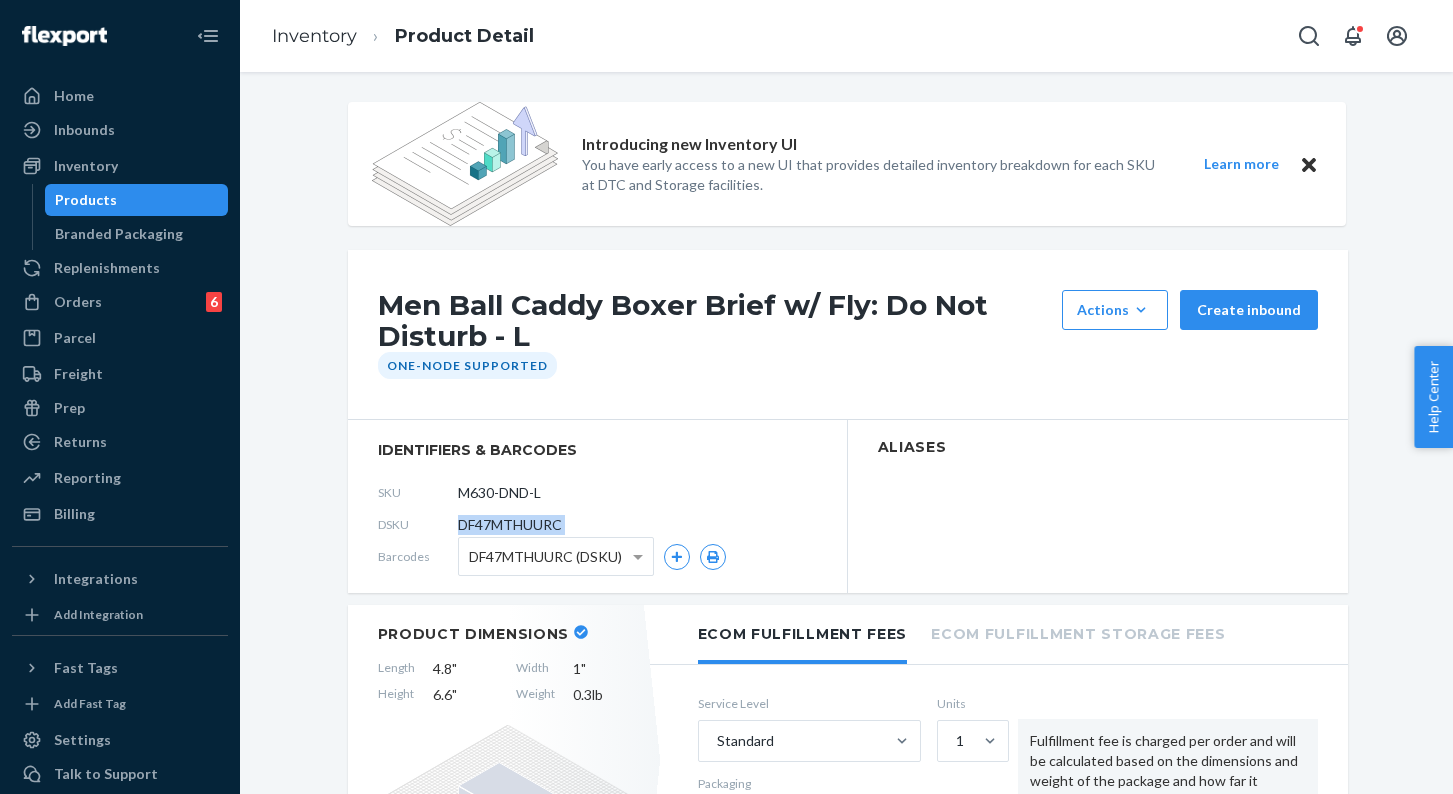 click on "Products" at bounding box center (137, 200) 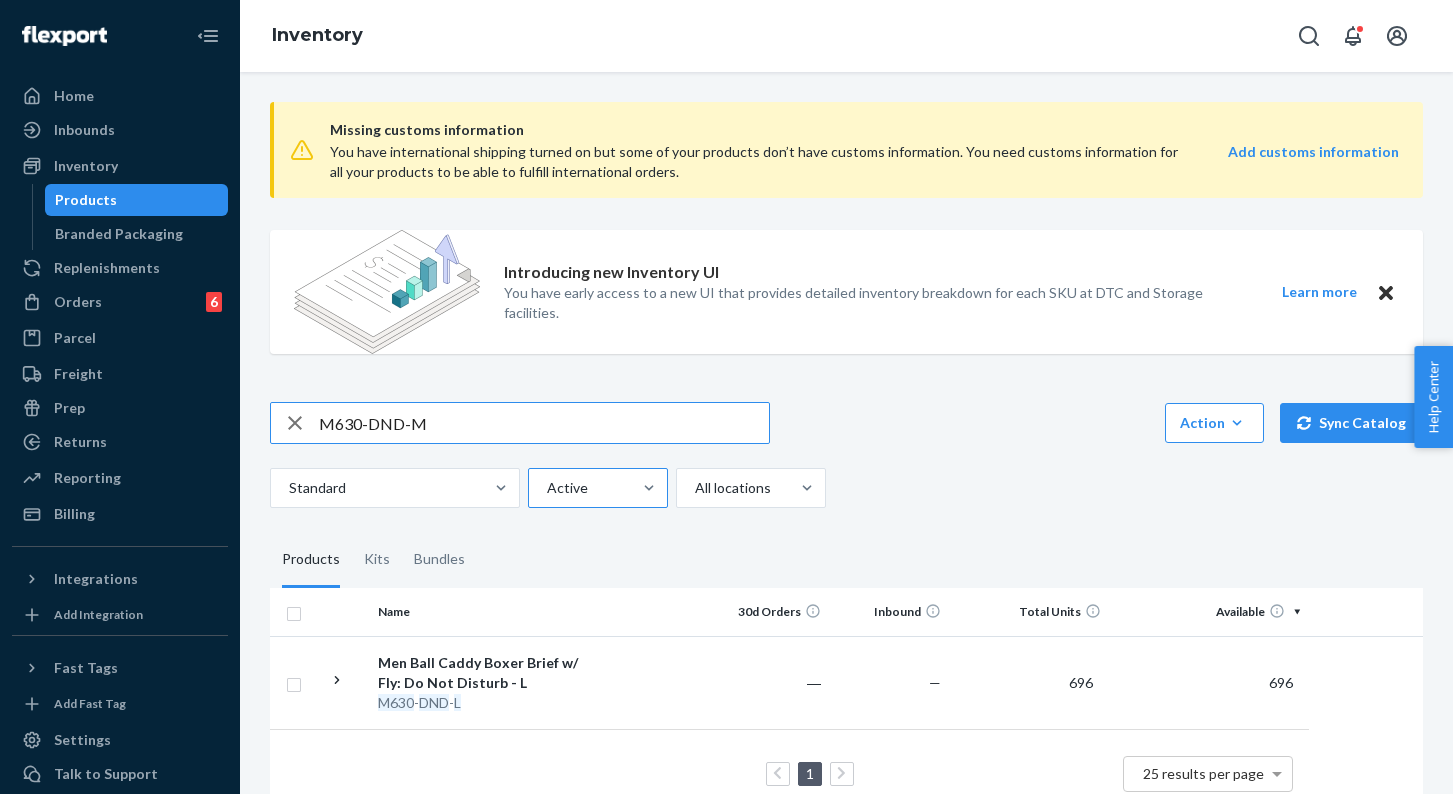 type on "M630-DND-M" 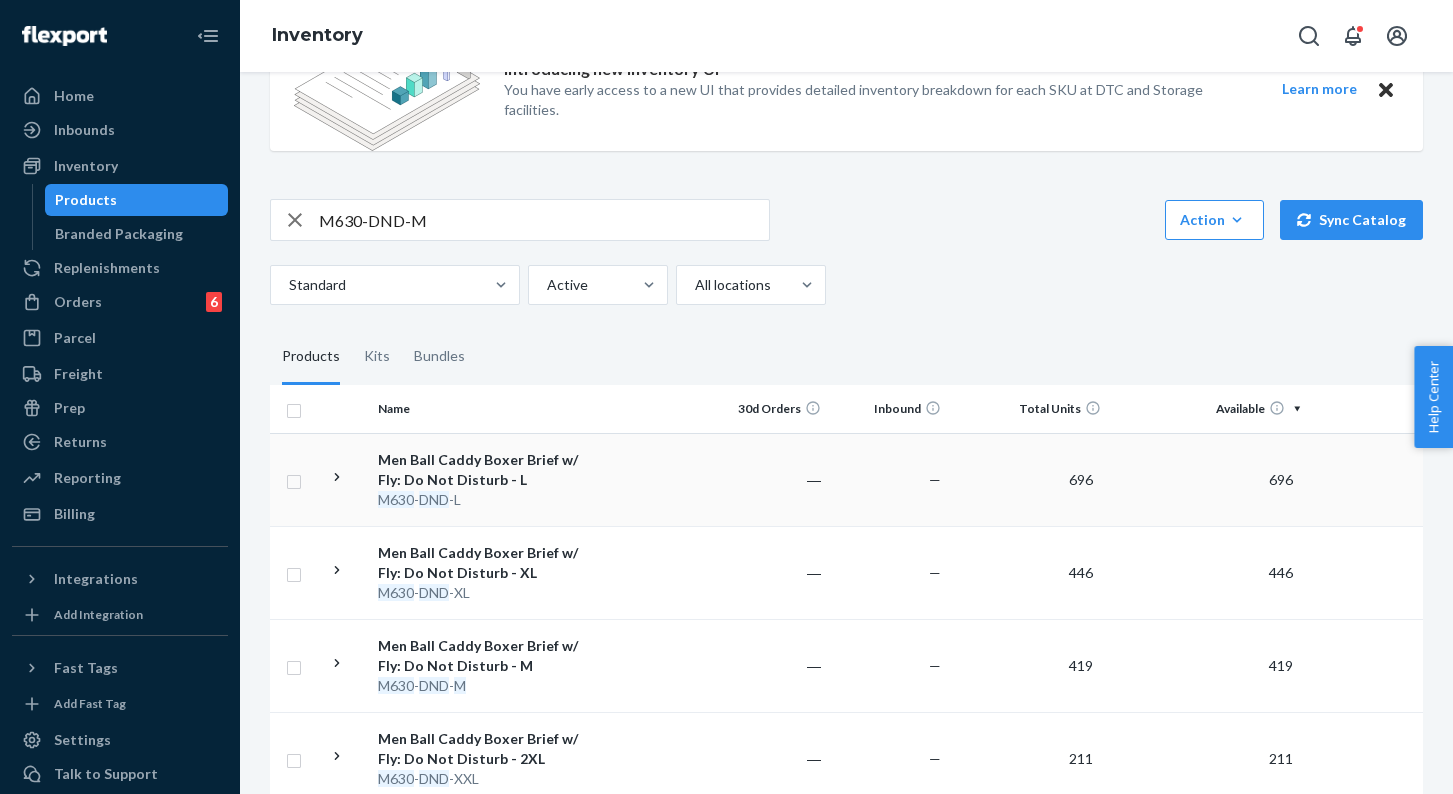 scroll, scrollTop: 213, scrollLeft: 0, axis: vertical 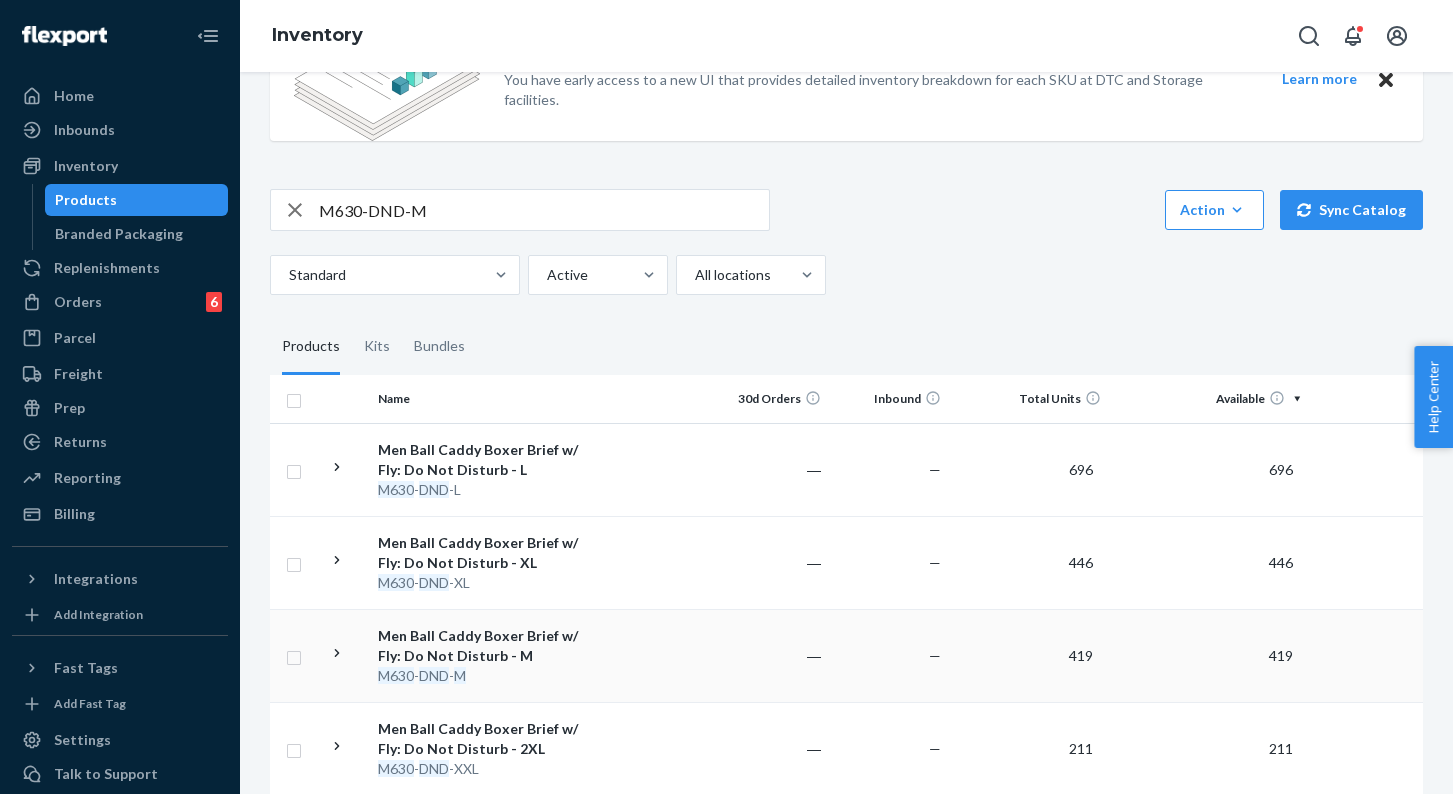 click on "Men Ball Caddy Boxer Brief w/ Fly: Do Not Disturb - M" at bounding box center (482, 646) 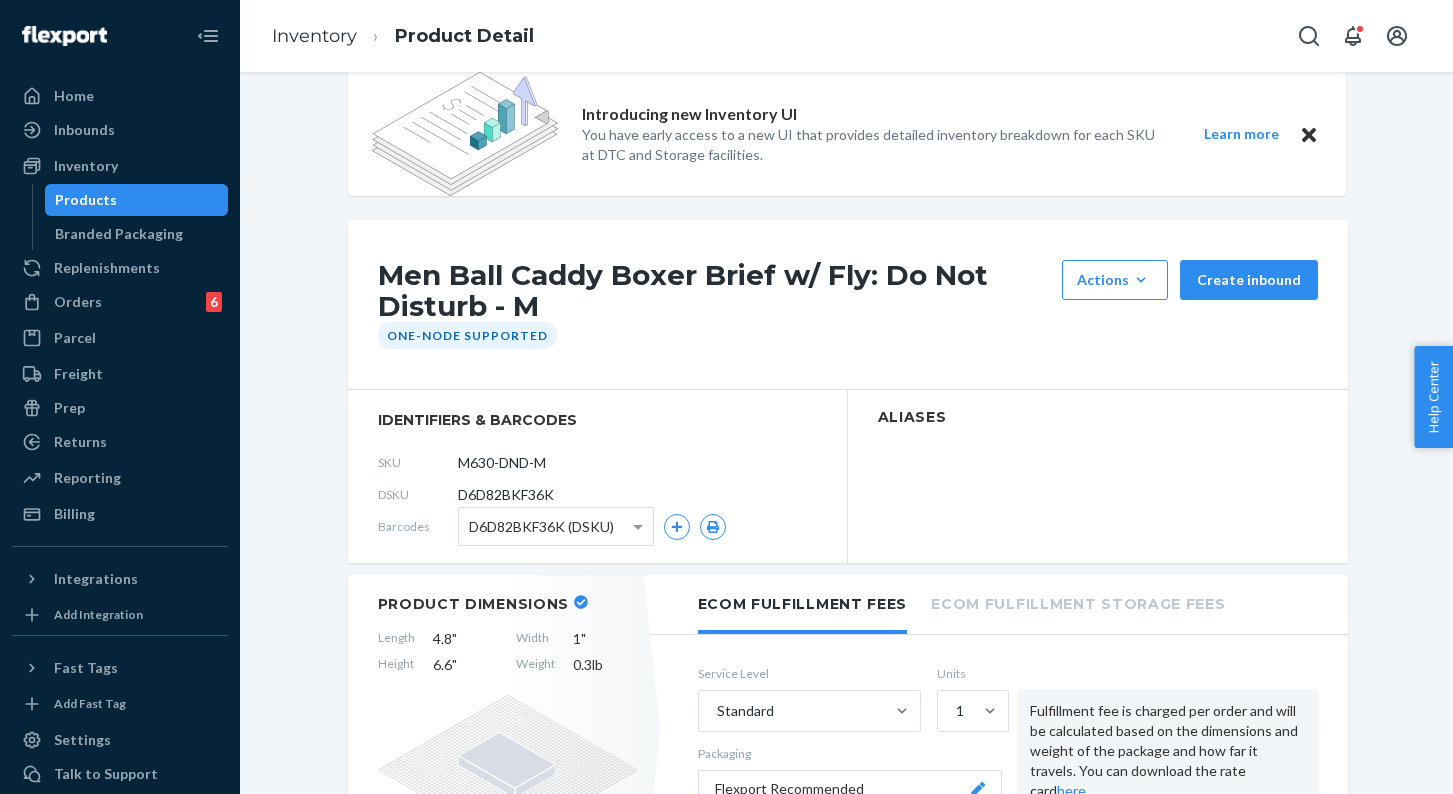 scroll, scrollTop: 32, scrollLeft: 0, axis: vertical 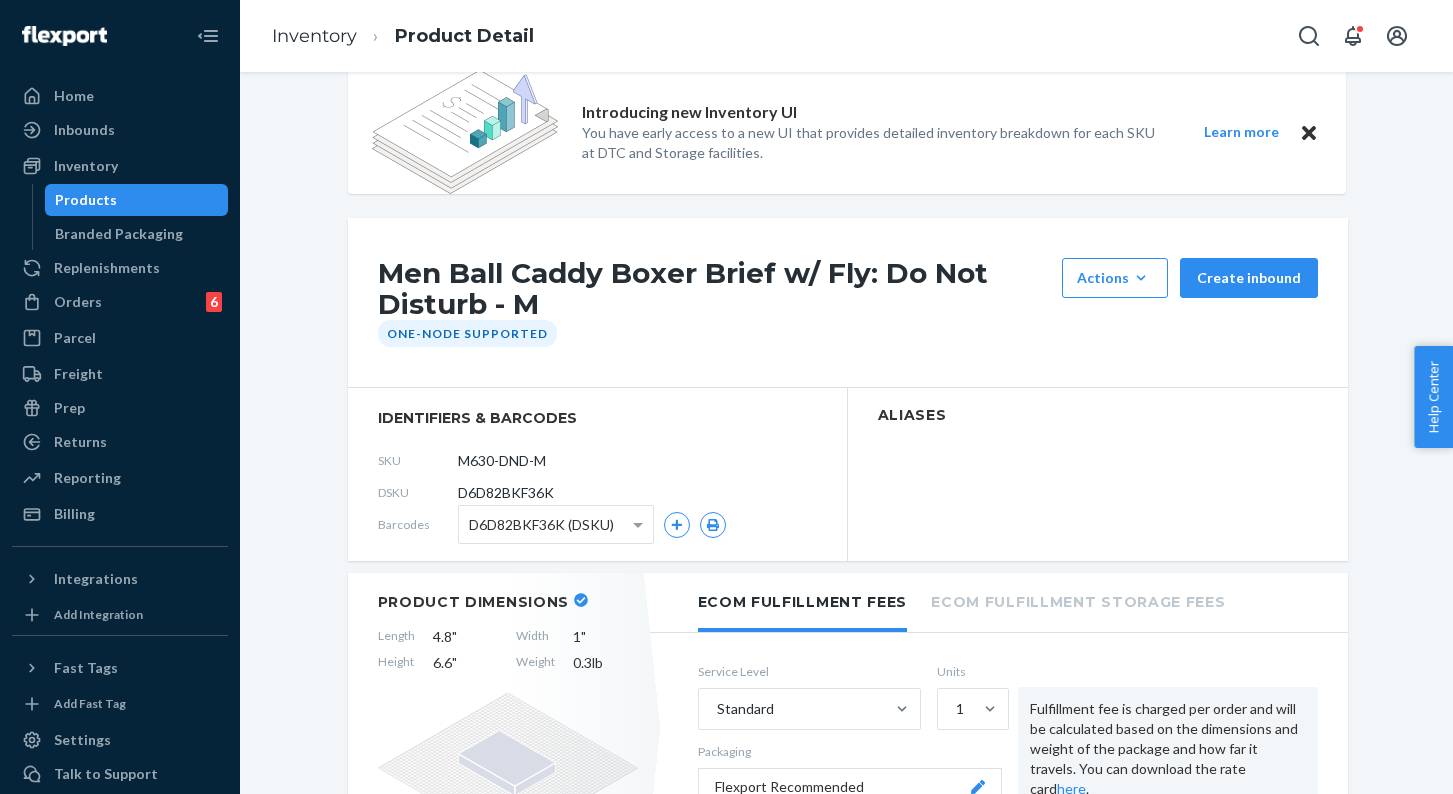 click on "D6D82BKF36K" at bounding box center [506, 493] 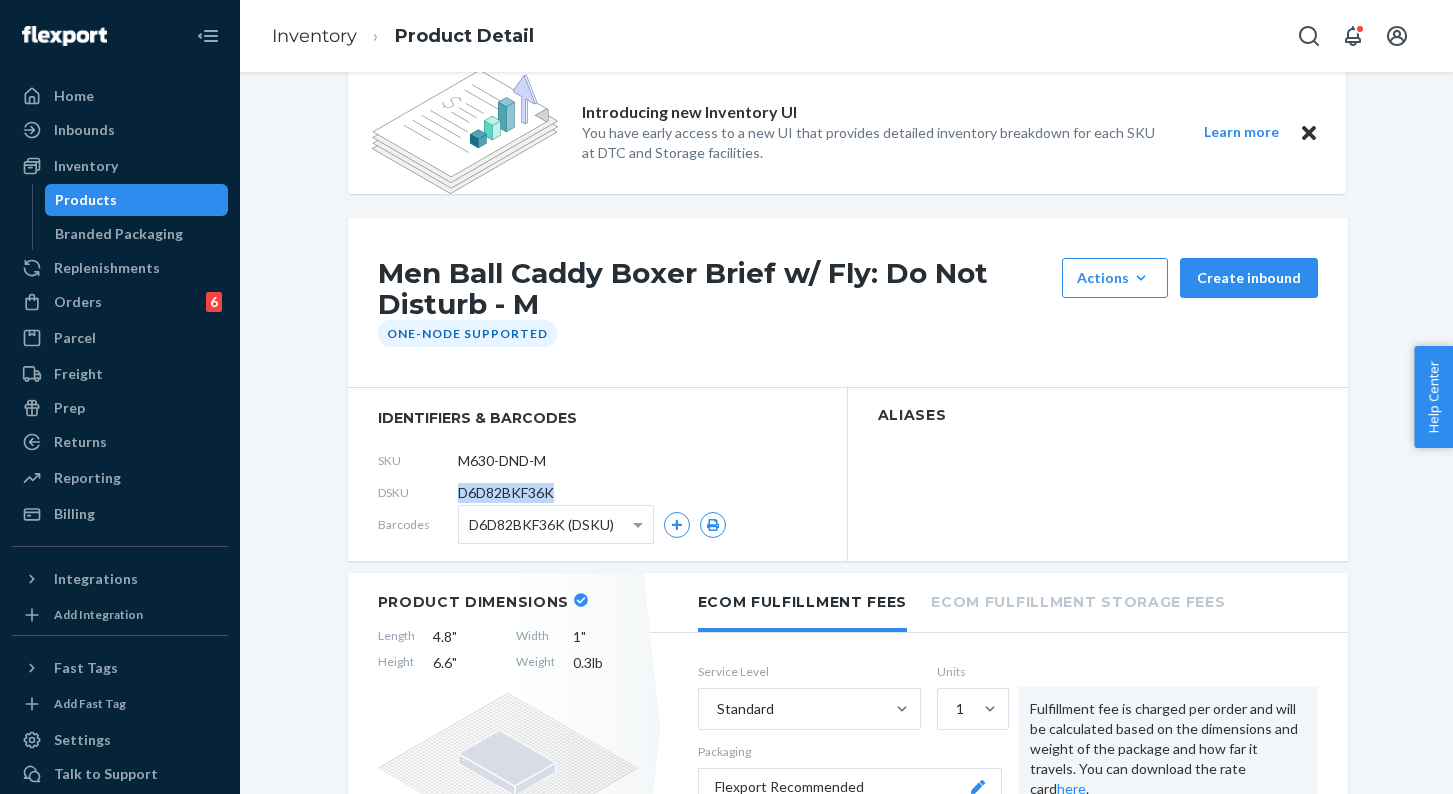 click on "D6D82BKF36K" at bounding box center [506, 493] 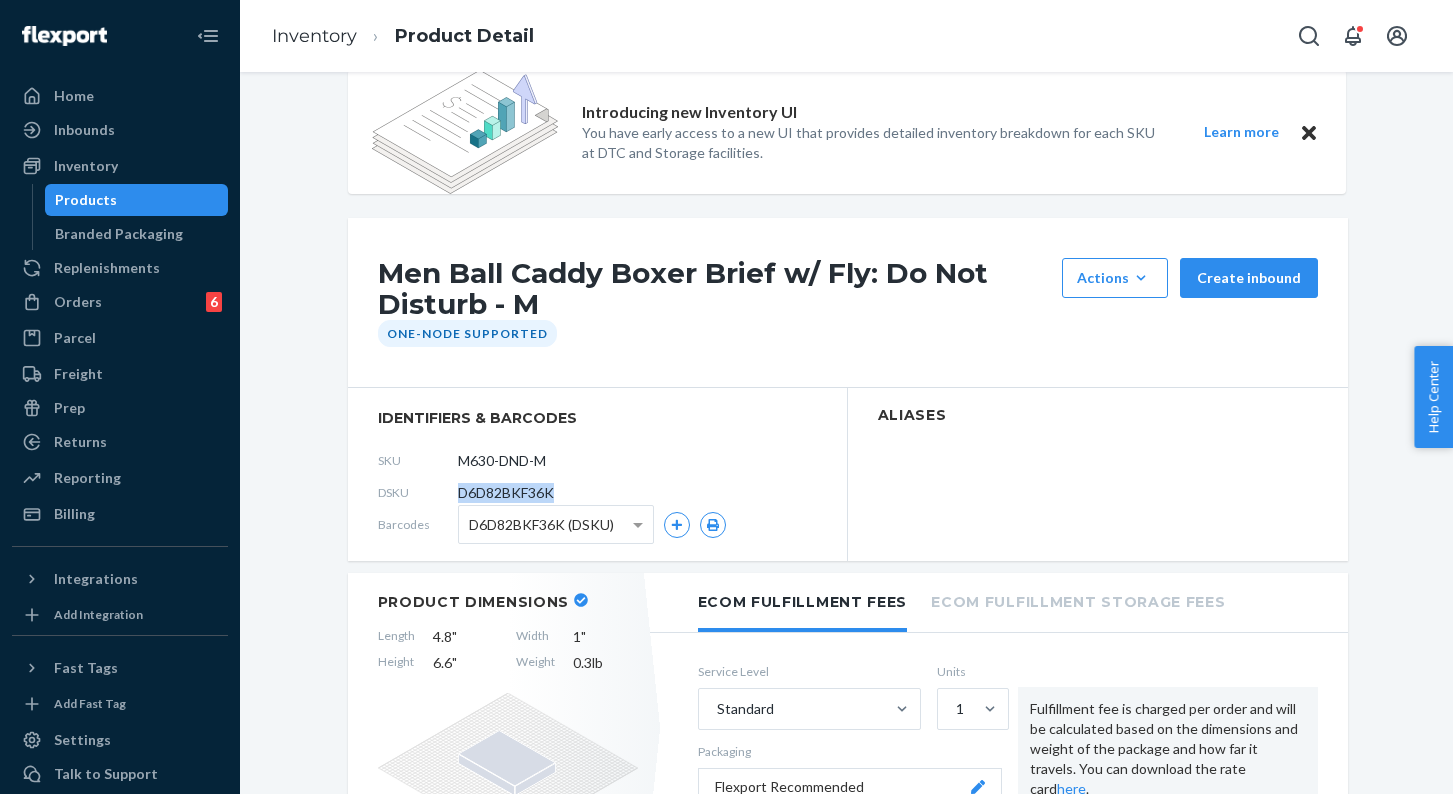 copy on "D6D82BKF36K" 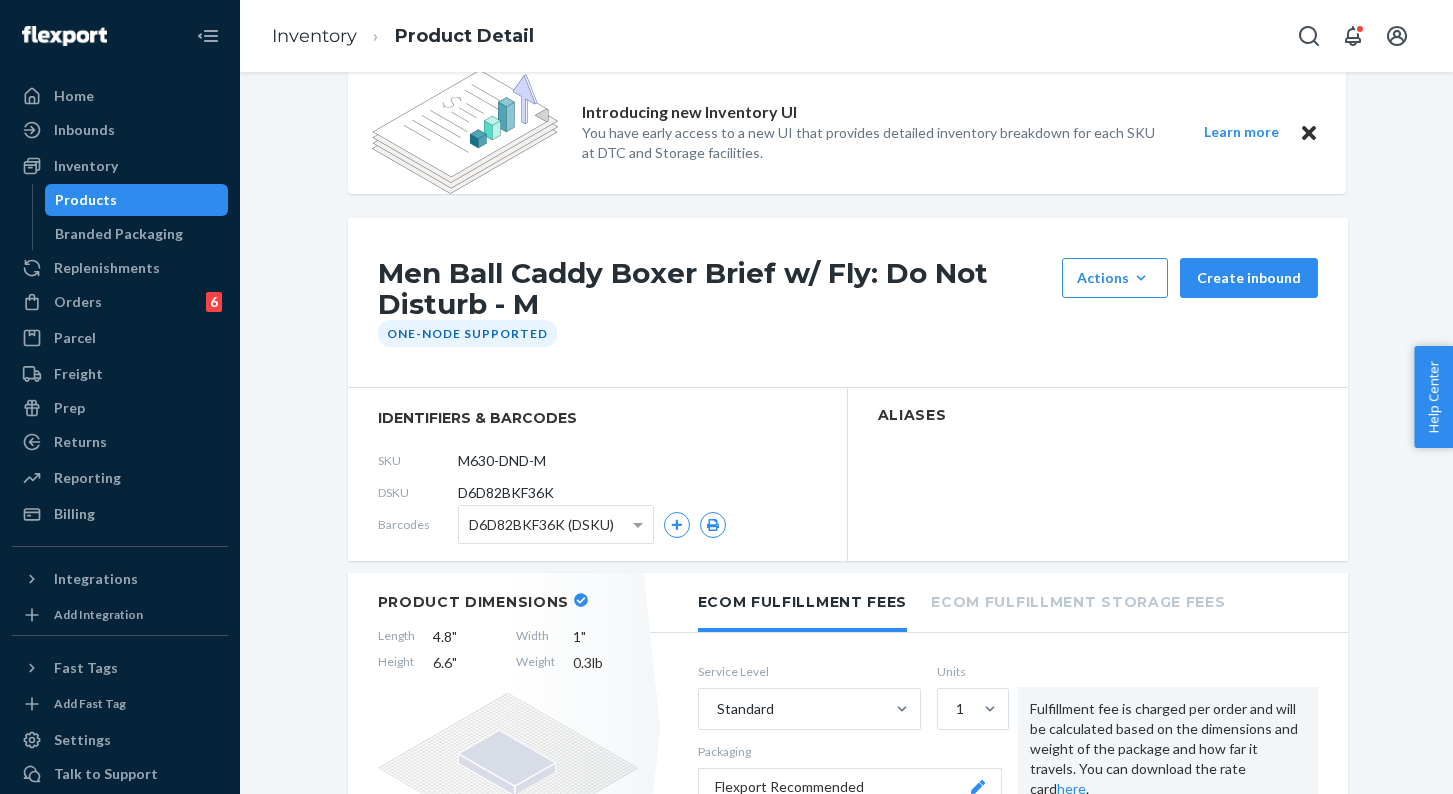 click on "One-Node Supported" at bounding box center (467, 333) 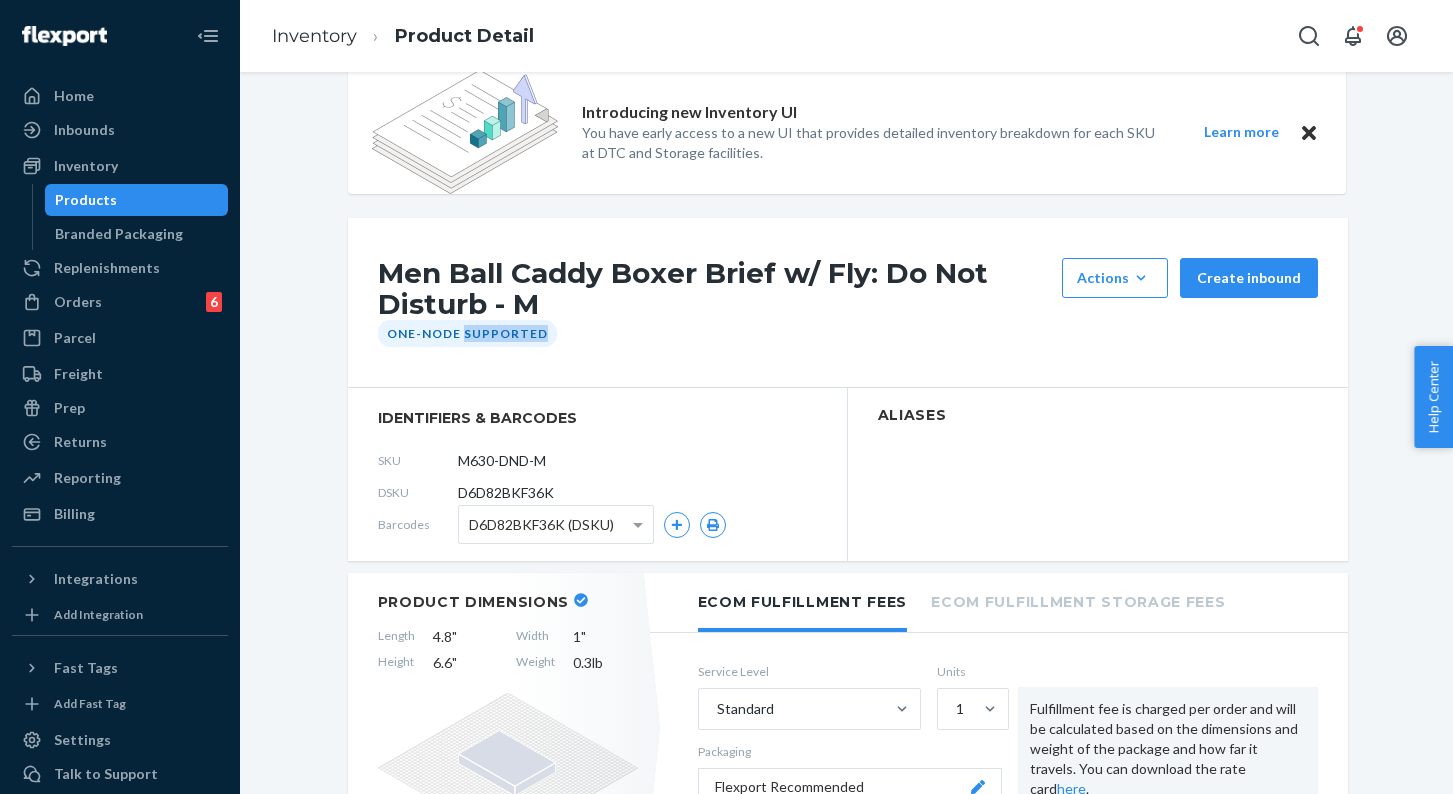 click on "One-Node Supported" at bounding box center (467, 333) 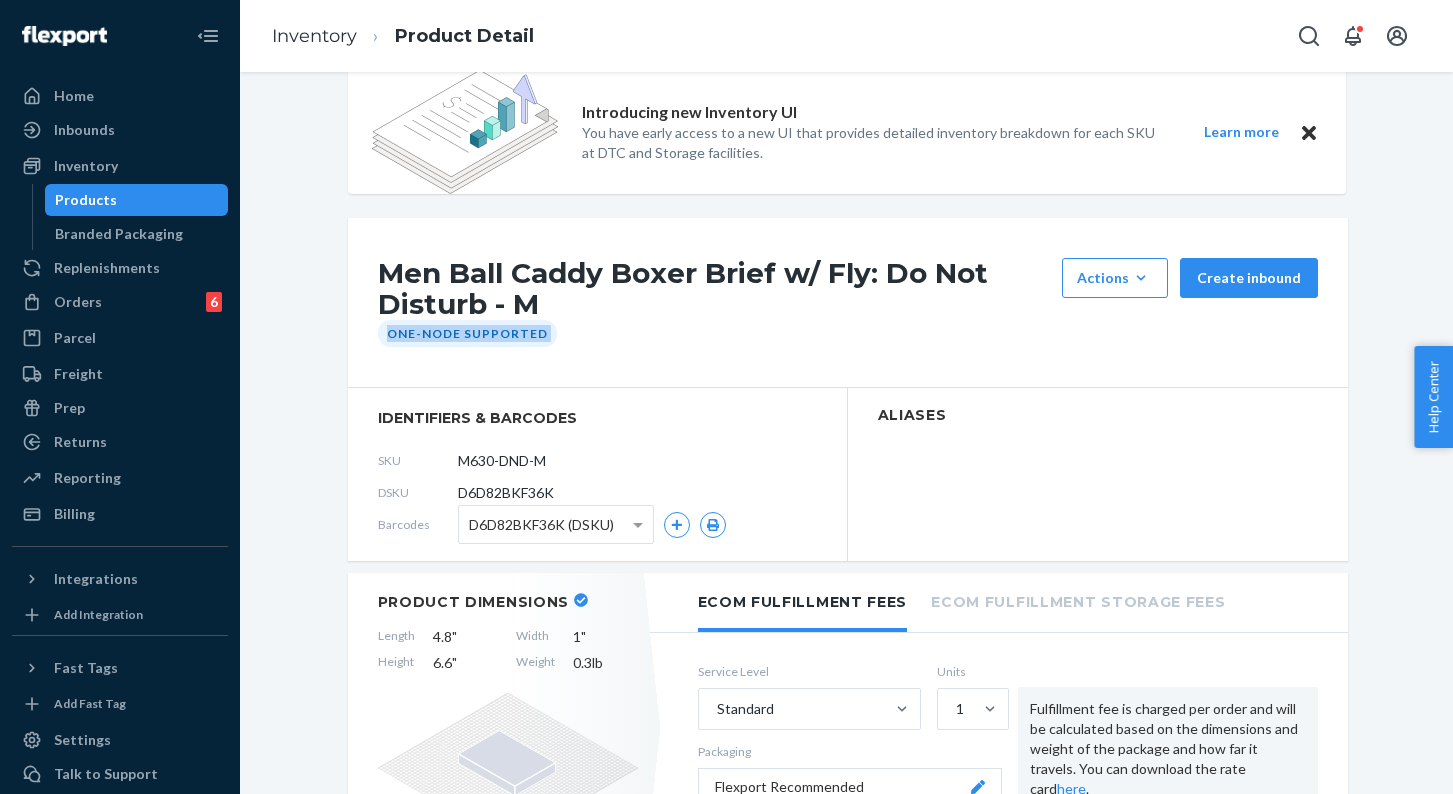 click on "One-Node Supported" at bounding box center [467, 333] 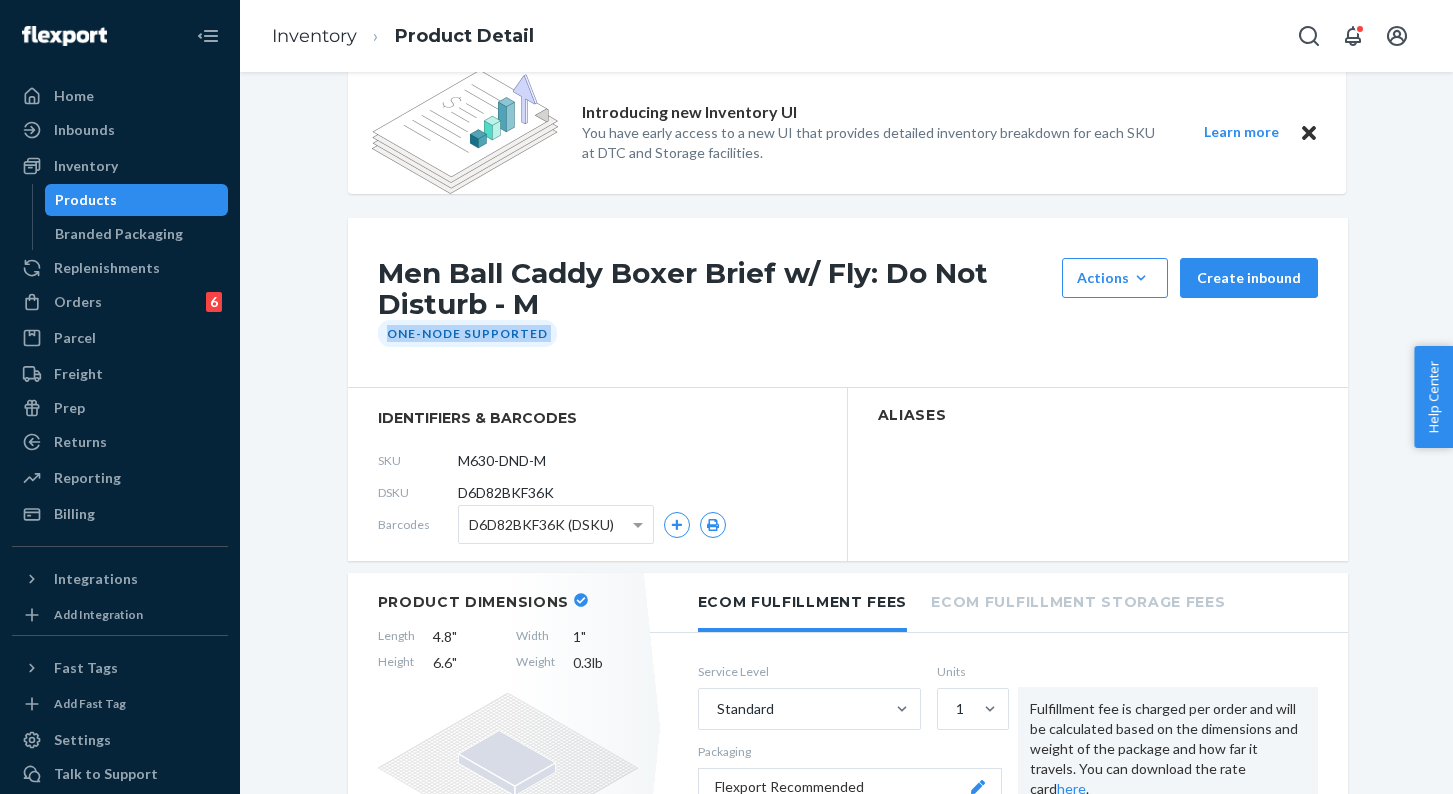 click on "Products" at bounding box center (86, 200) 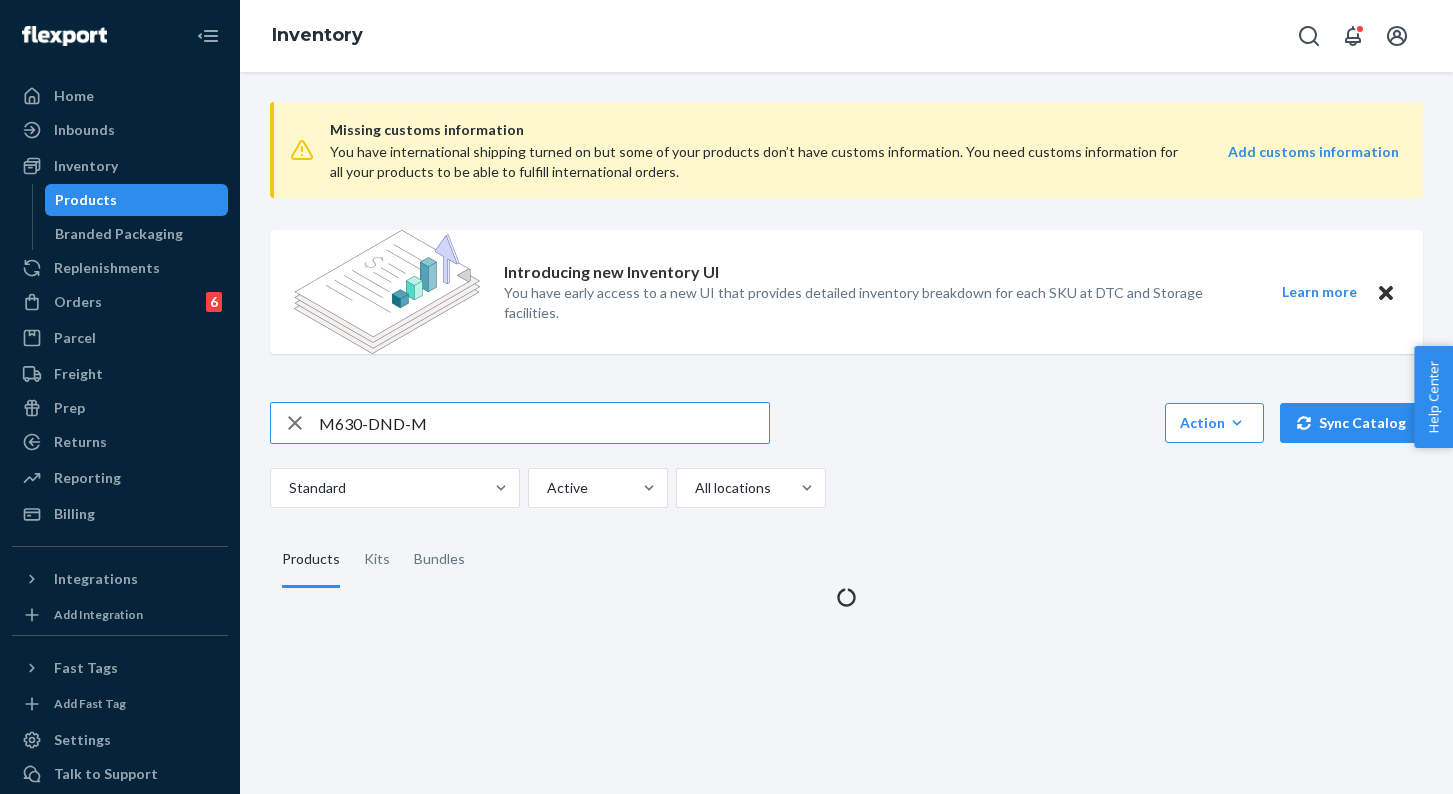 scroll, scrollTop: 0, scrollLeft: 0, axis: both 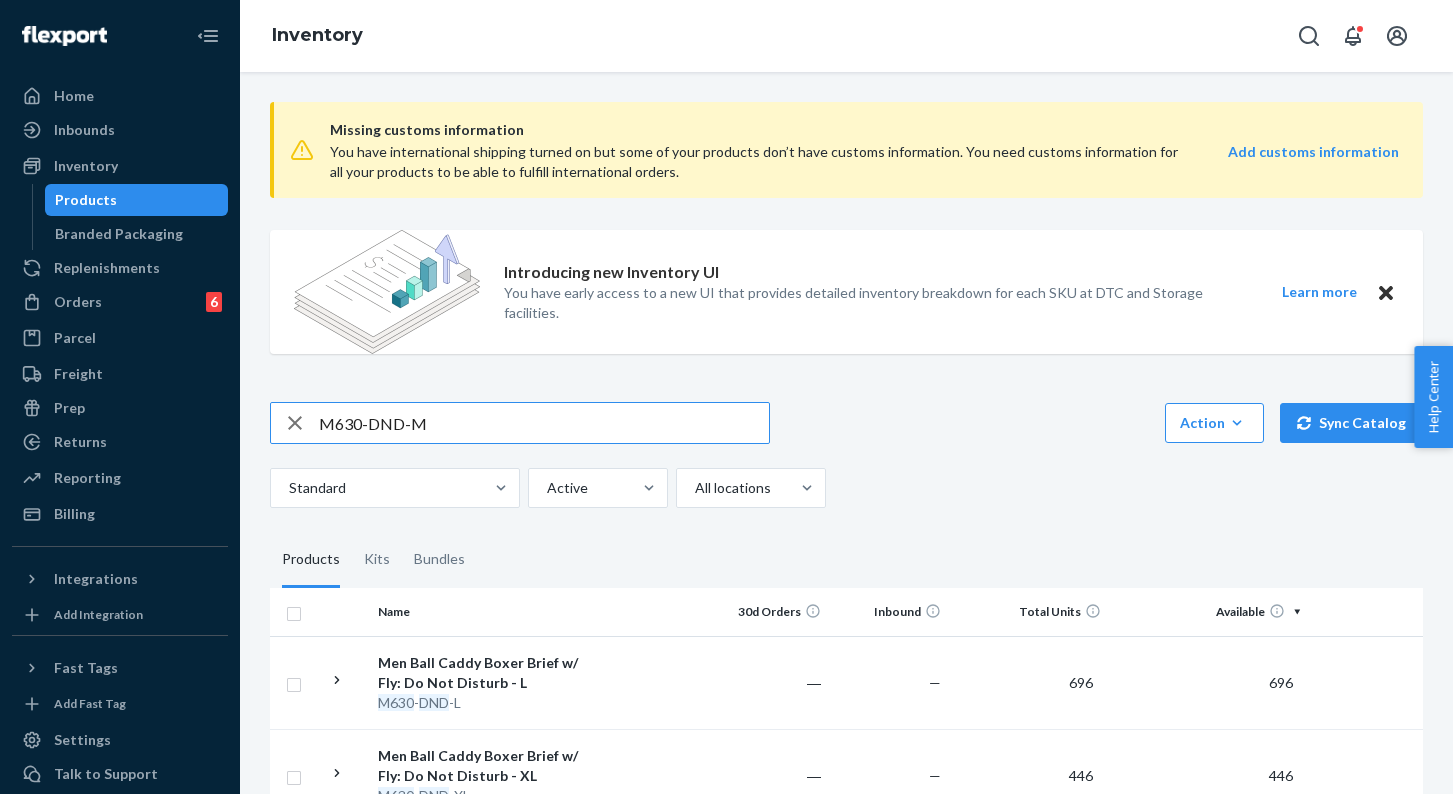 drag, startPoint x: 345, startPoint y: 424, endPoint x: 334, endPoint y: 424, distance: 11 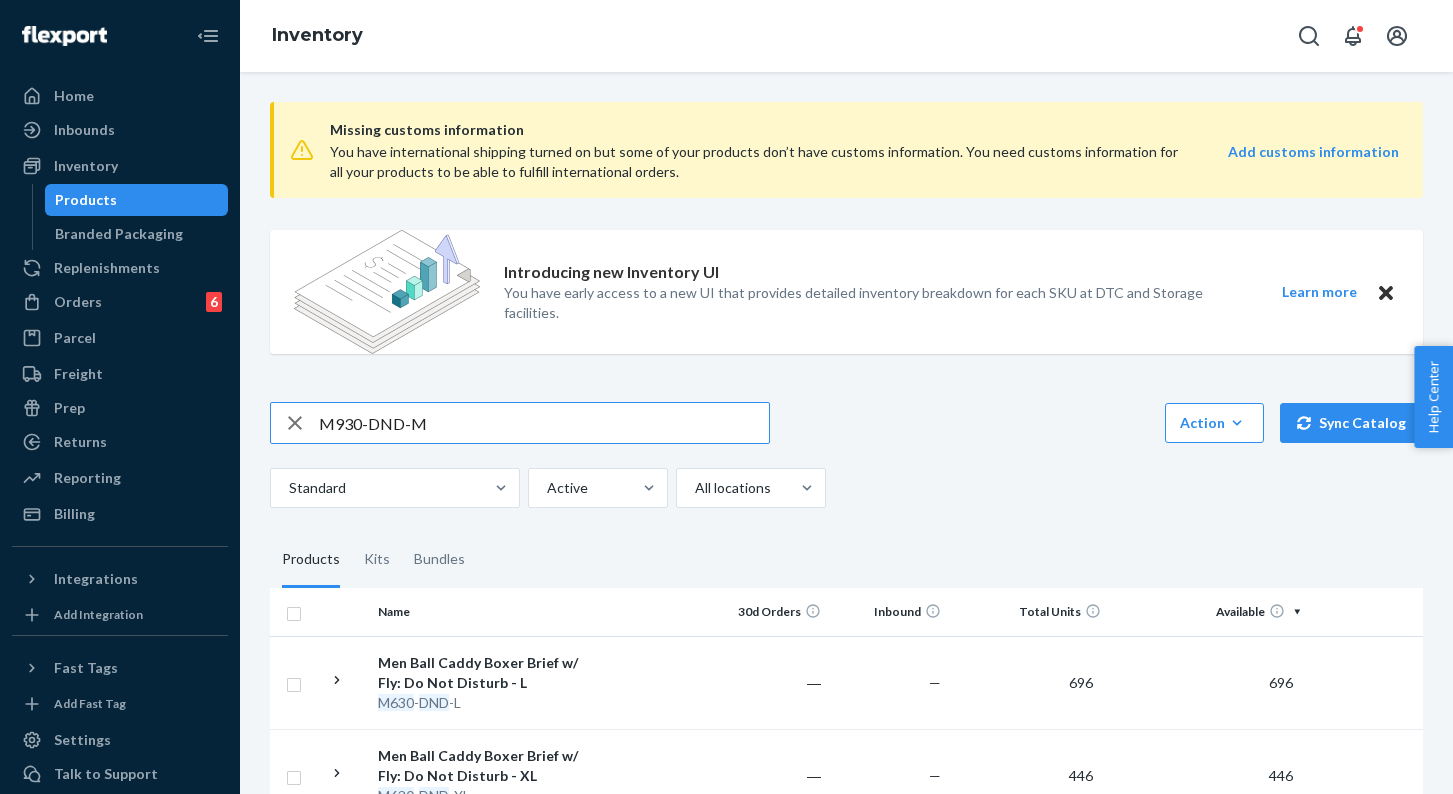 click on "M930-DND-M" at bounding box center [544, 423] 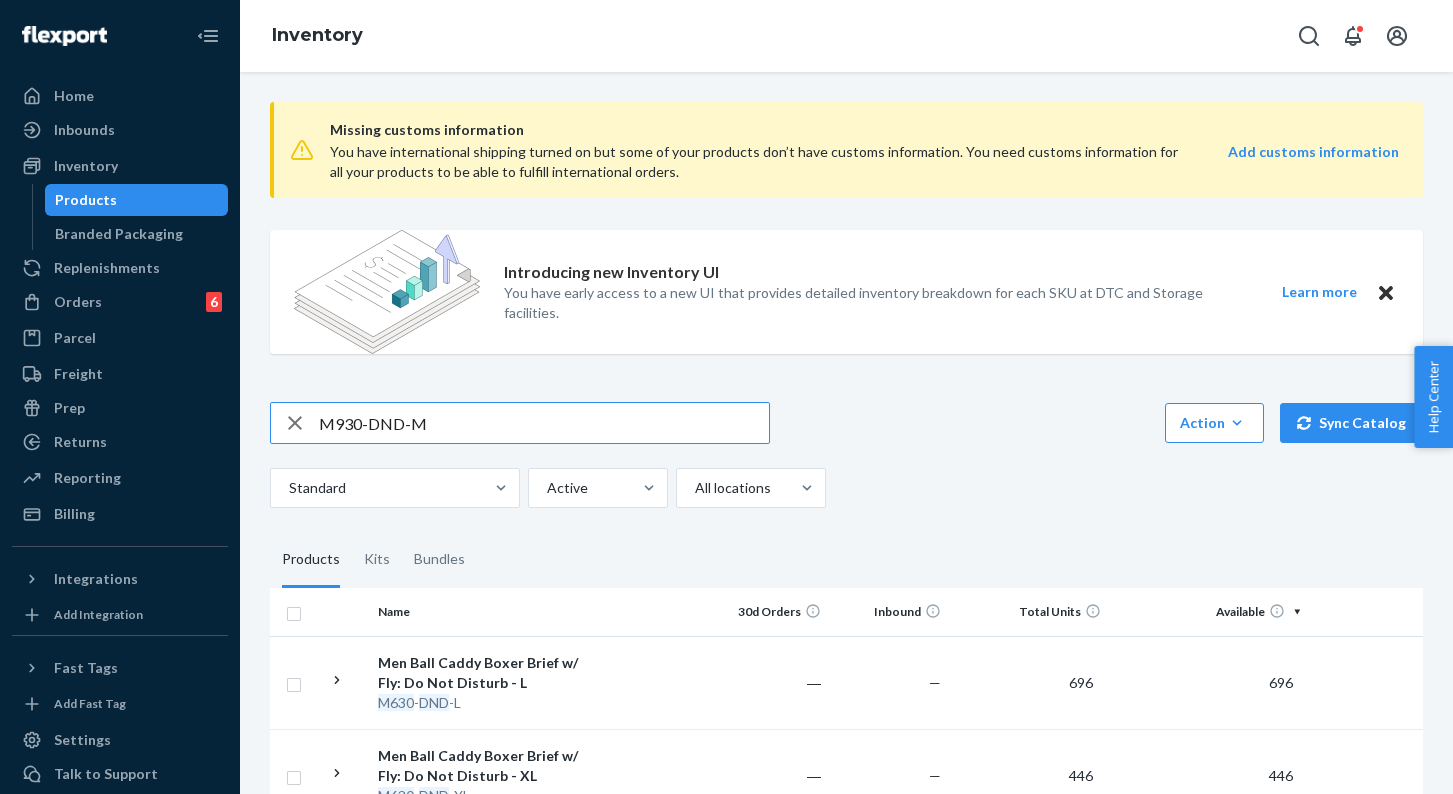drag, startPoint x: 426, startPoint y: 421, endPoint x: 345, endPoint y: 408, distance: 82.036575 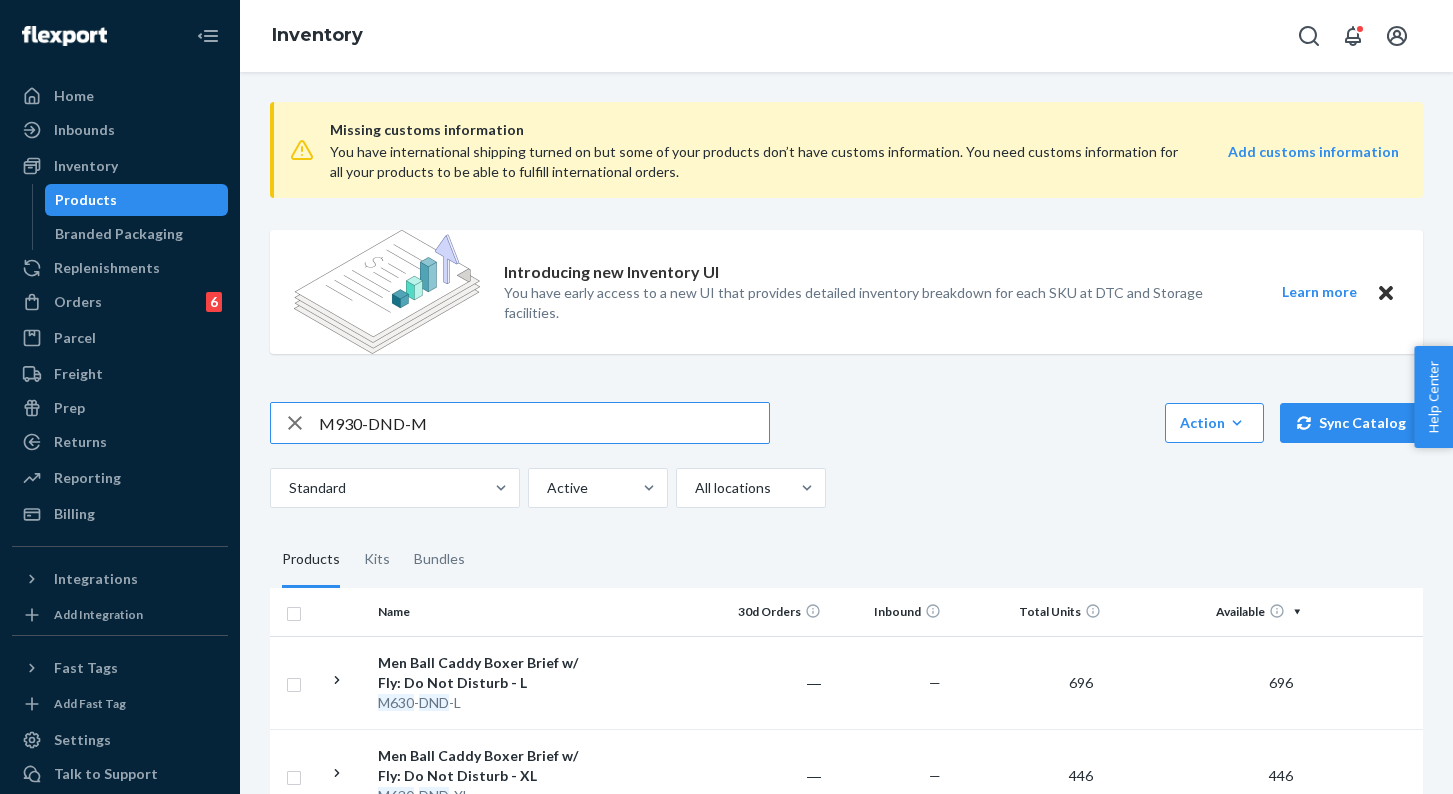 click on "M930-DND-M" at bounding box center (544, 423) 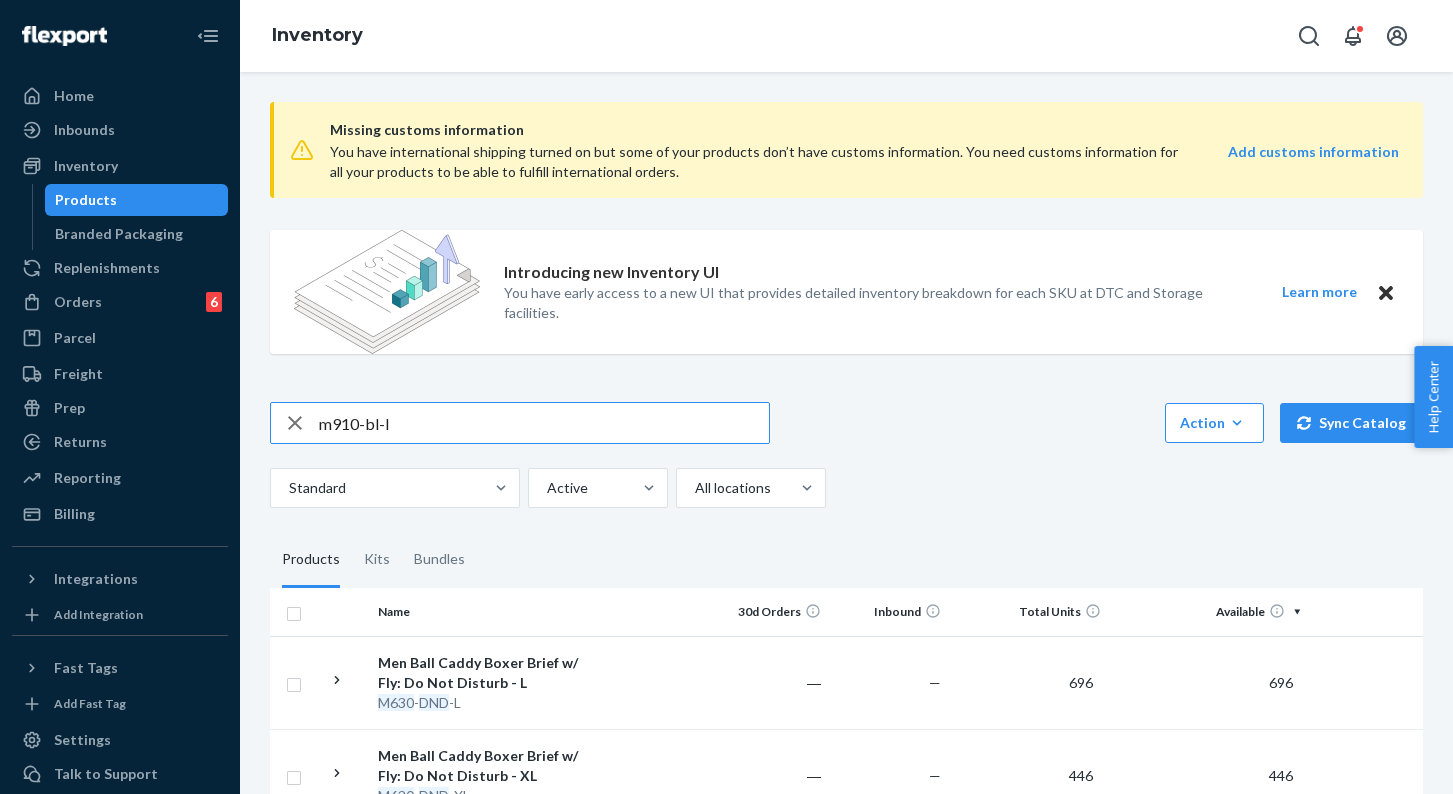 type on "m910-bl-l" 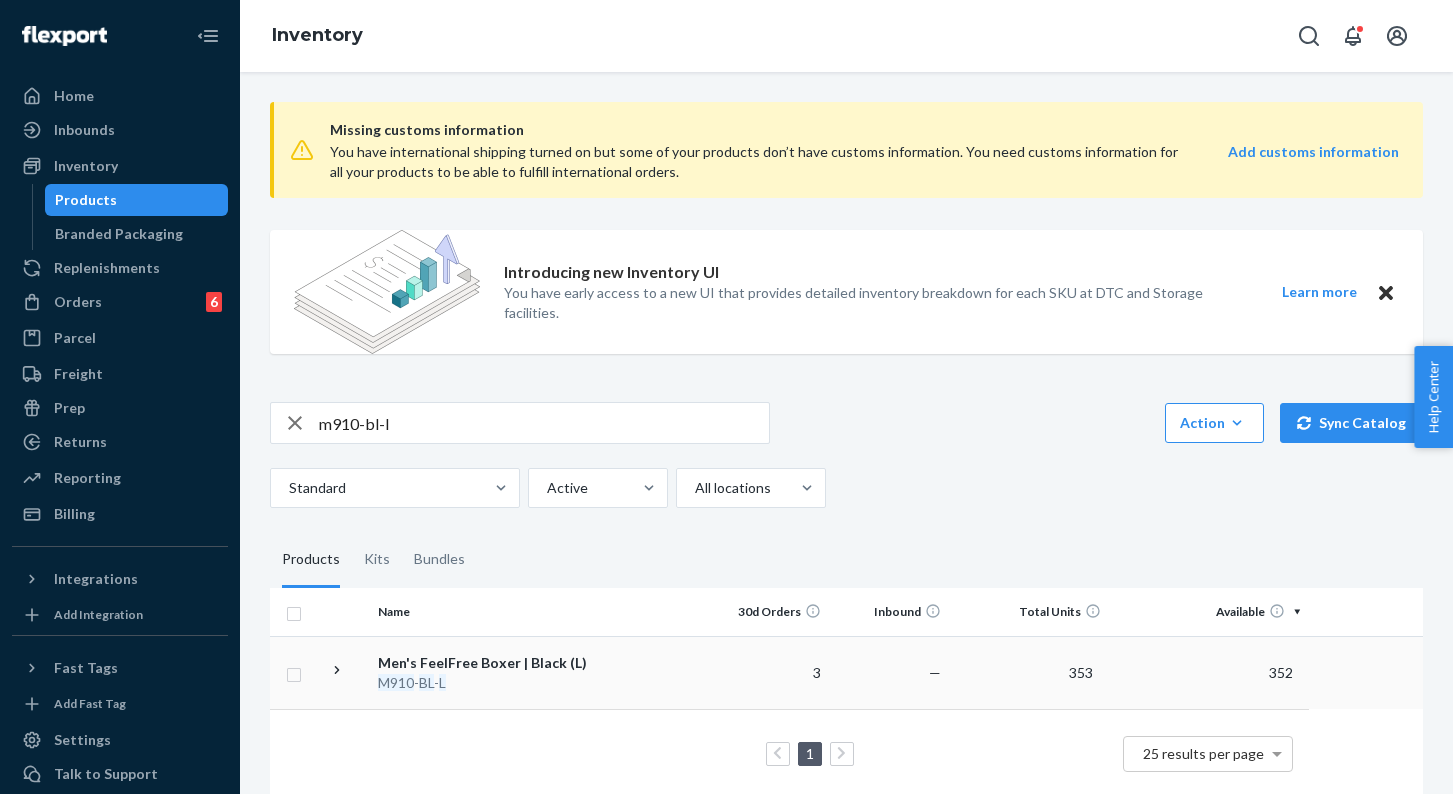 click on "Men's FeelFree Boxer | Black (L)" at bounding box center [482, 663] 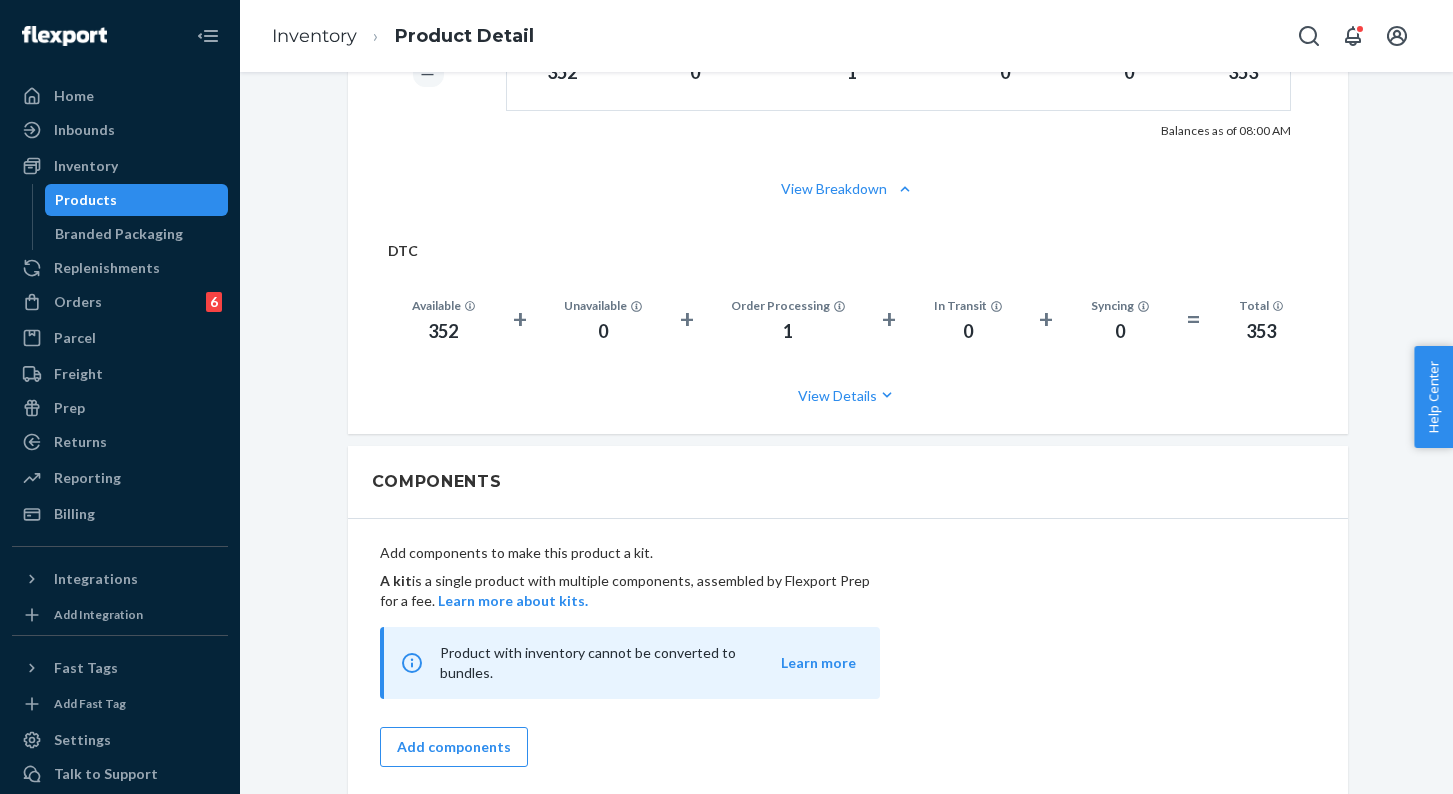 scroll, scrollTop: 1440, scrollLeft: 0, axis: vertical 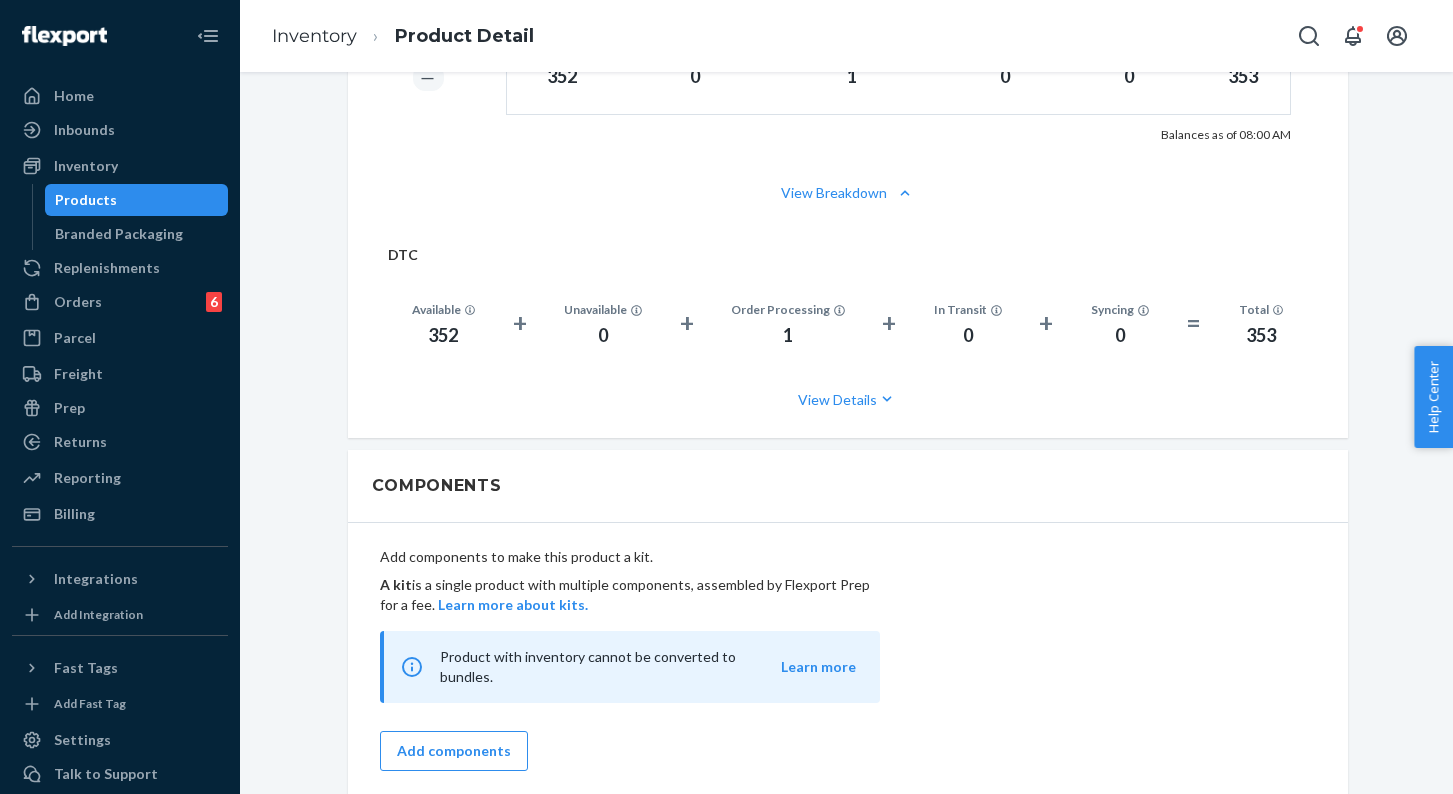 click on "Products" at bounding box center [86, 200] 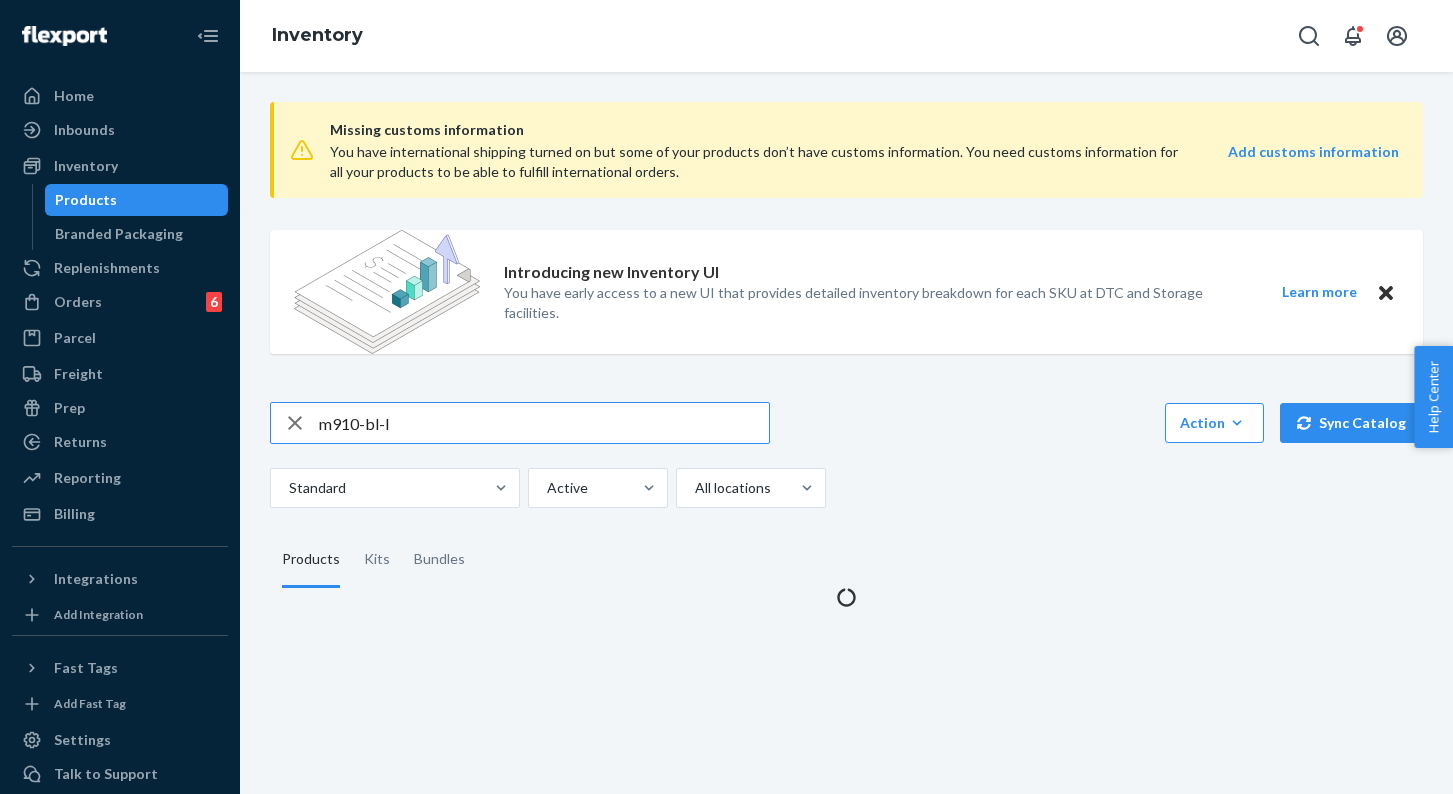 scroll, scrollTop: 0, scrollLeft: 0, axis: both 